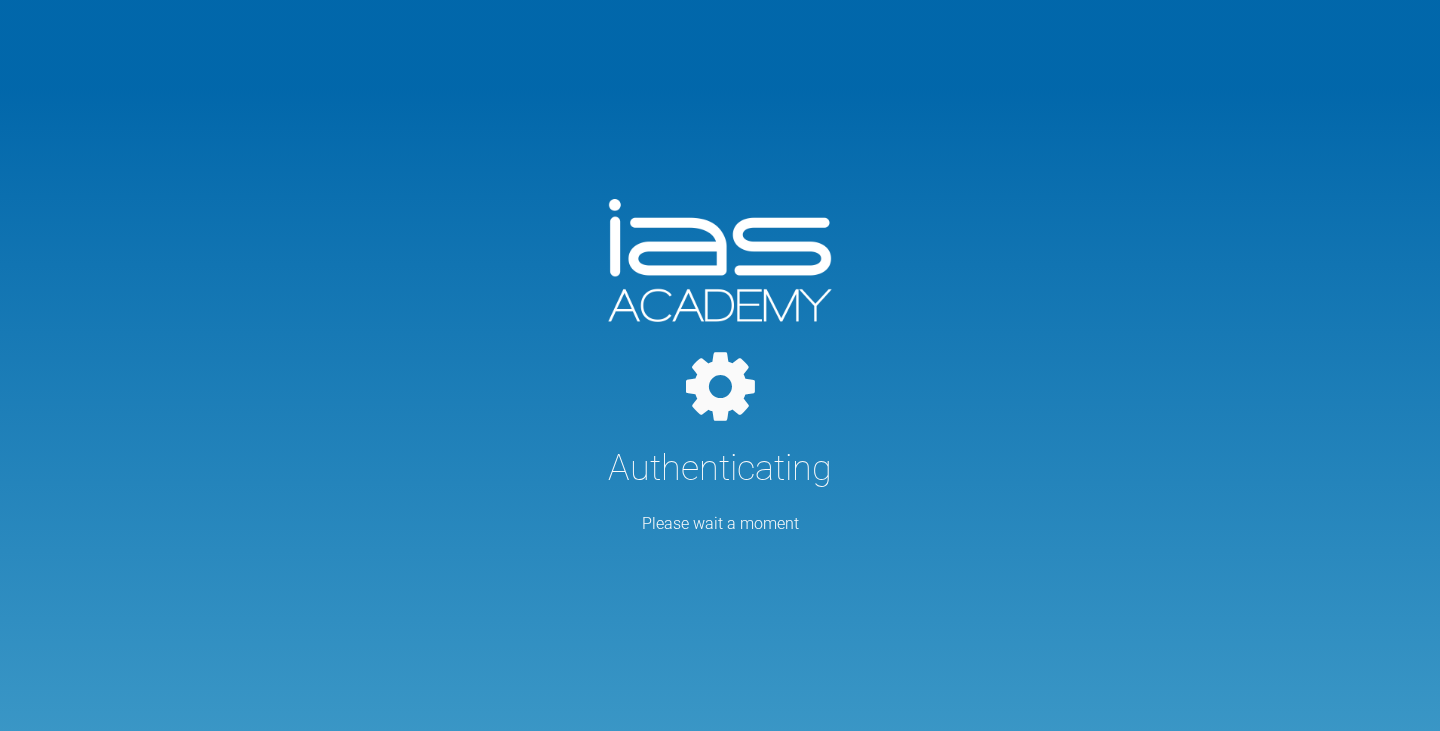 scroll, scrollTop: 0, scrollLeft: 0, axis: both 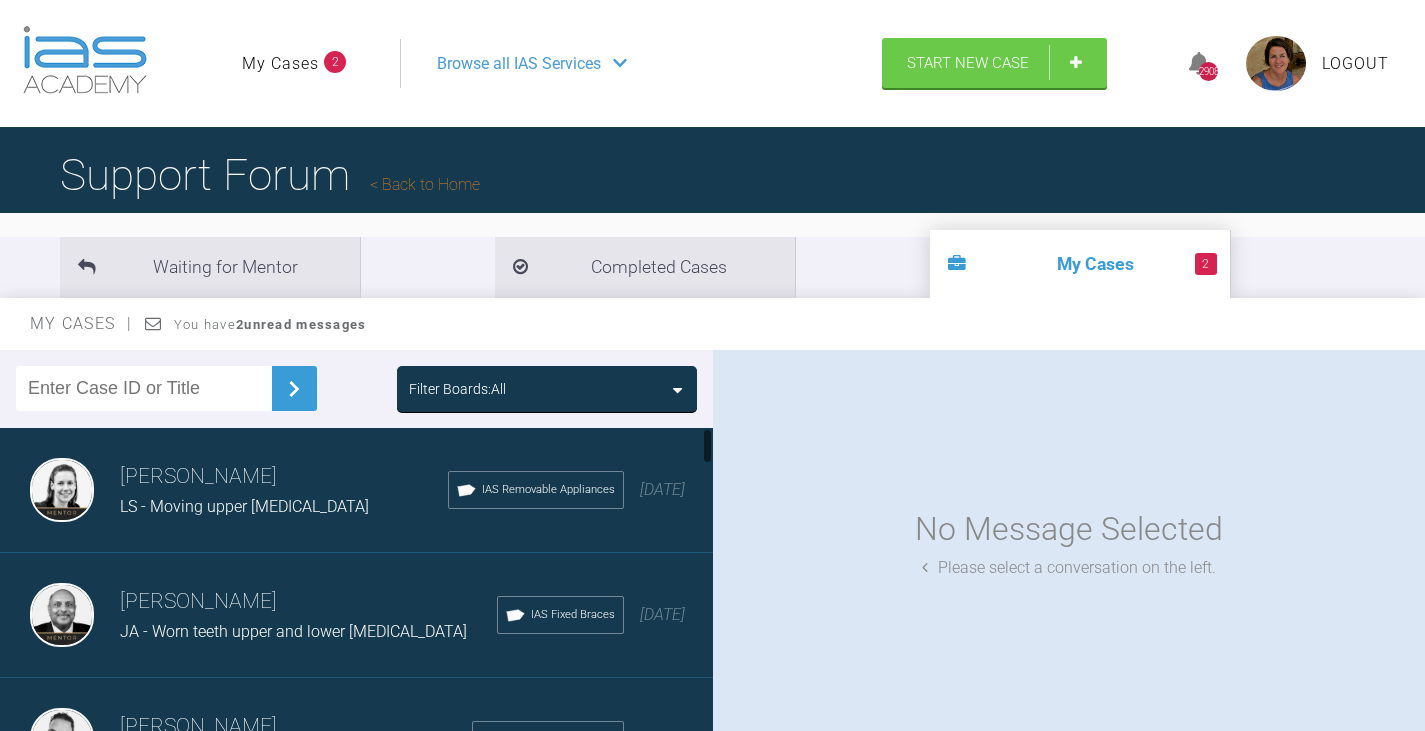 click on "Filter Boards:  All" at bounding box center [547, 389] 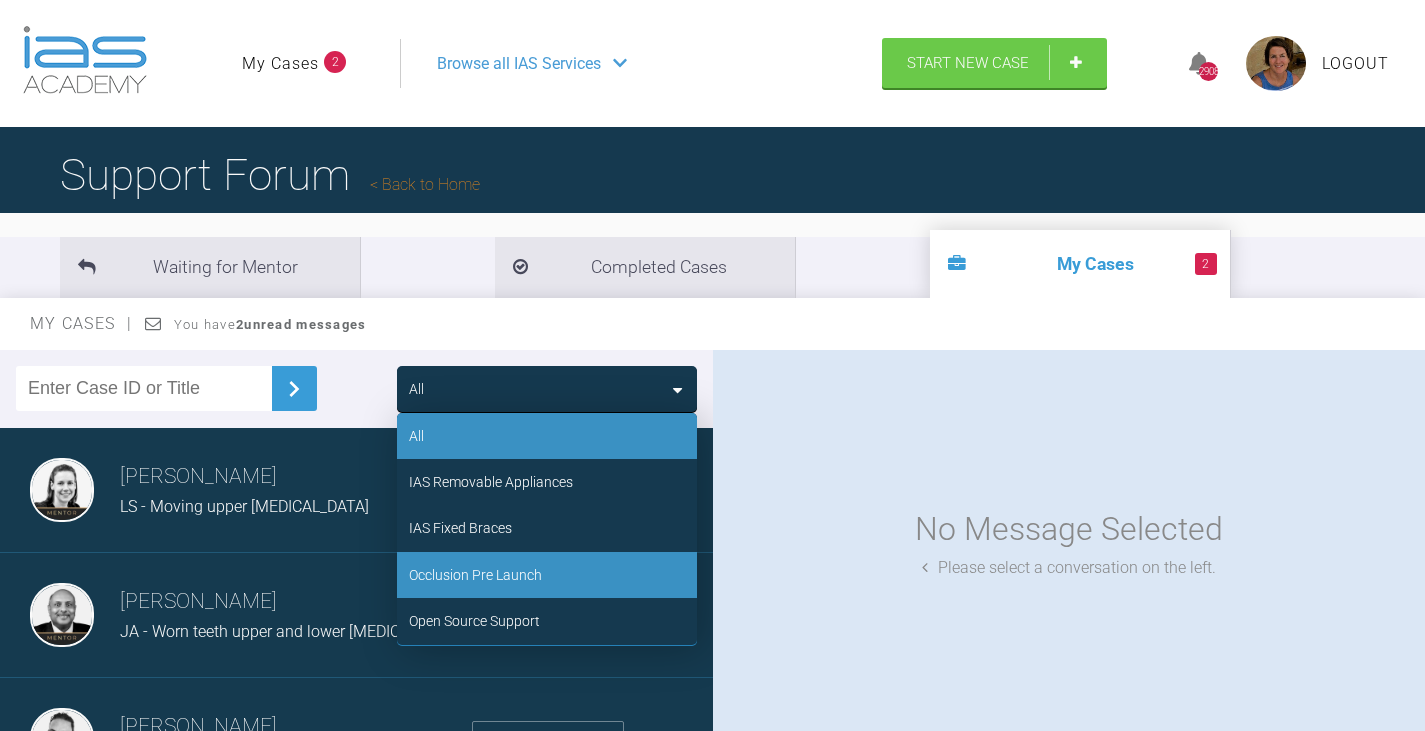 click on "Occlusion Pre Launch" at bounding box center [475, 575] 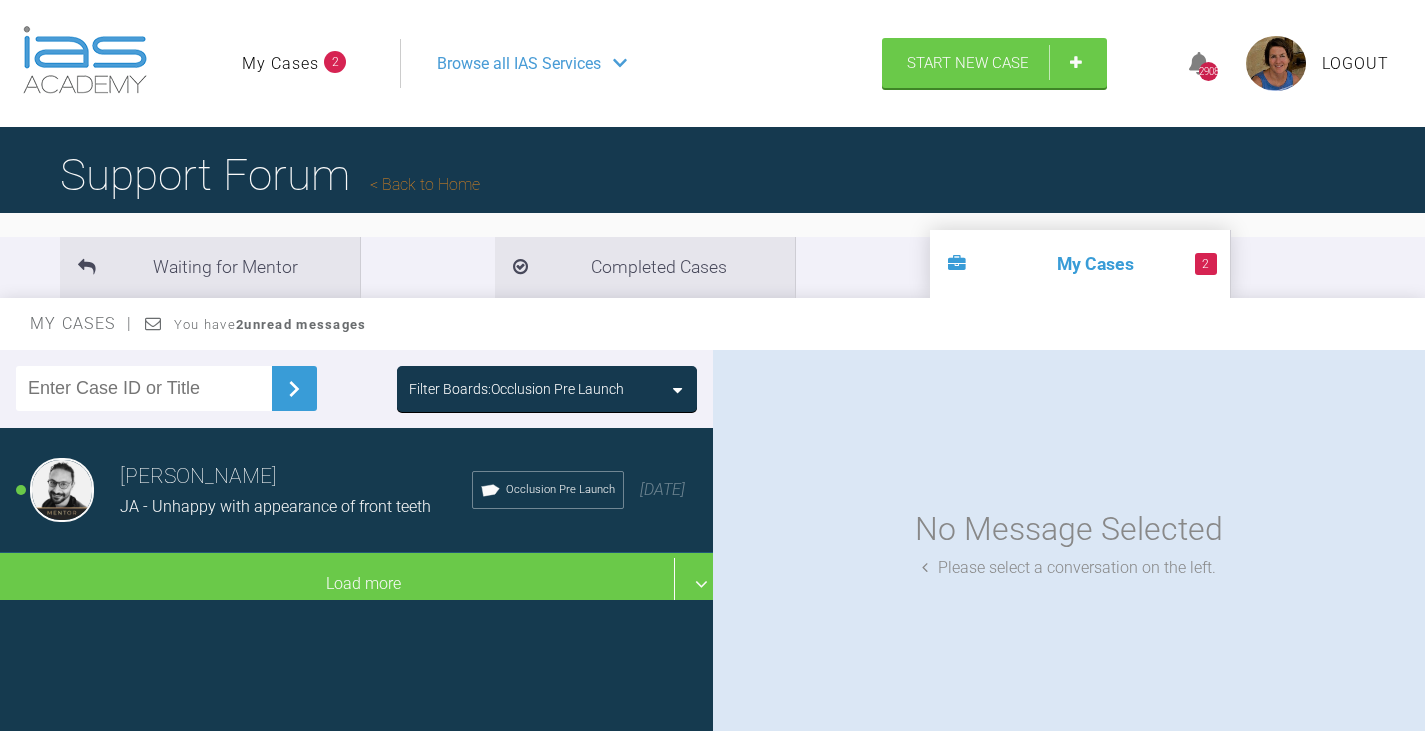 click on "[PERSON_NAME]" at bounding box center (296, 477) 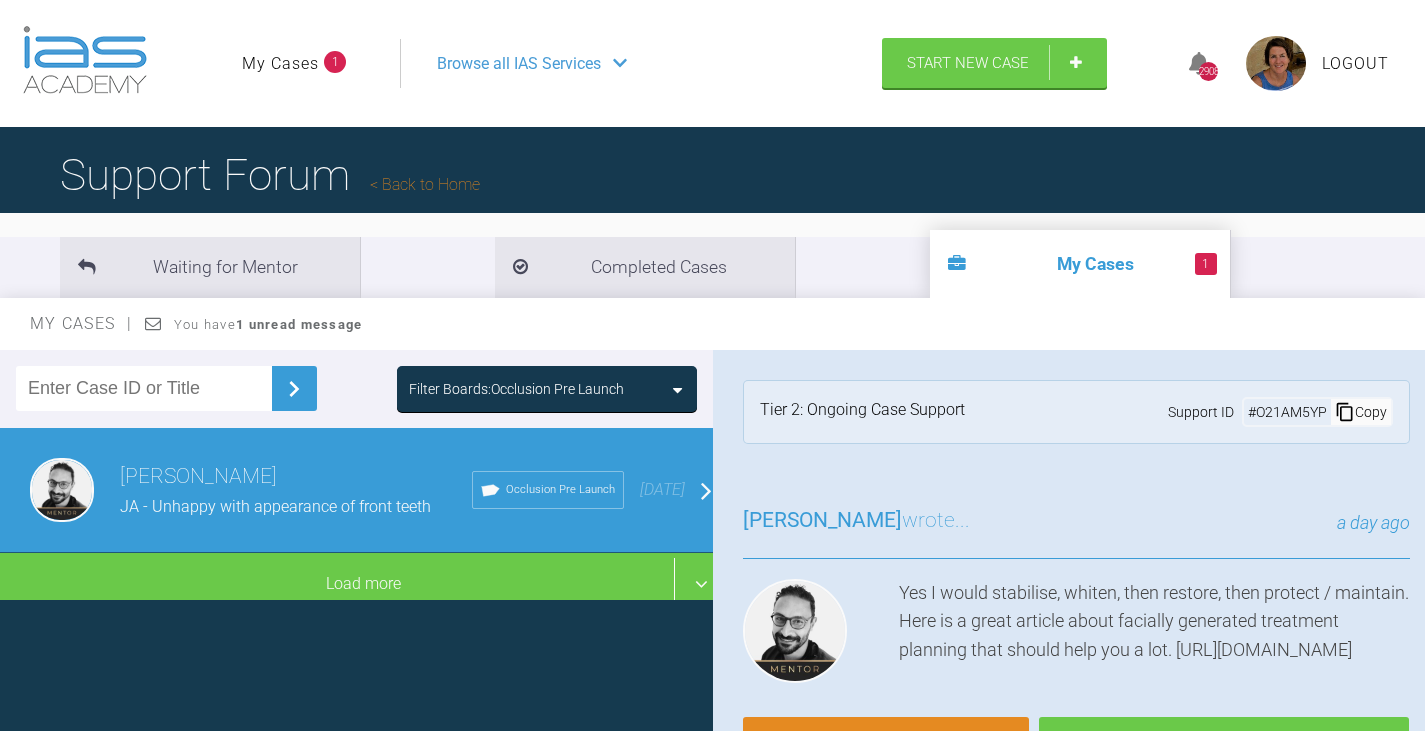 click on "Filter Boards:  Occlusion Pre Launch" at bounding box center (547, 389) 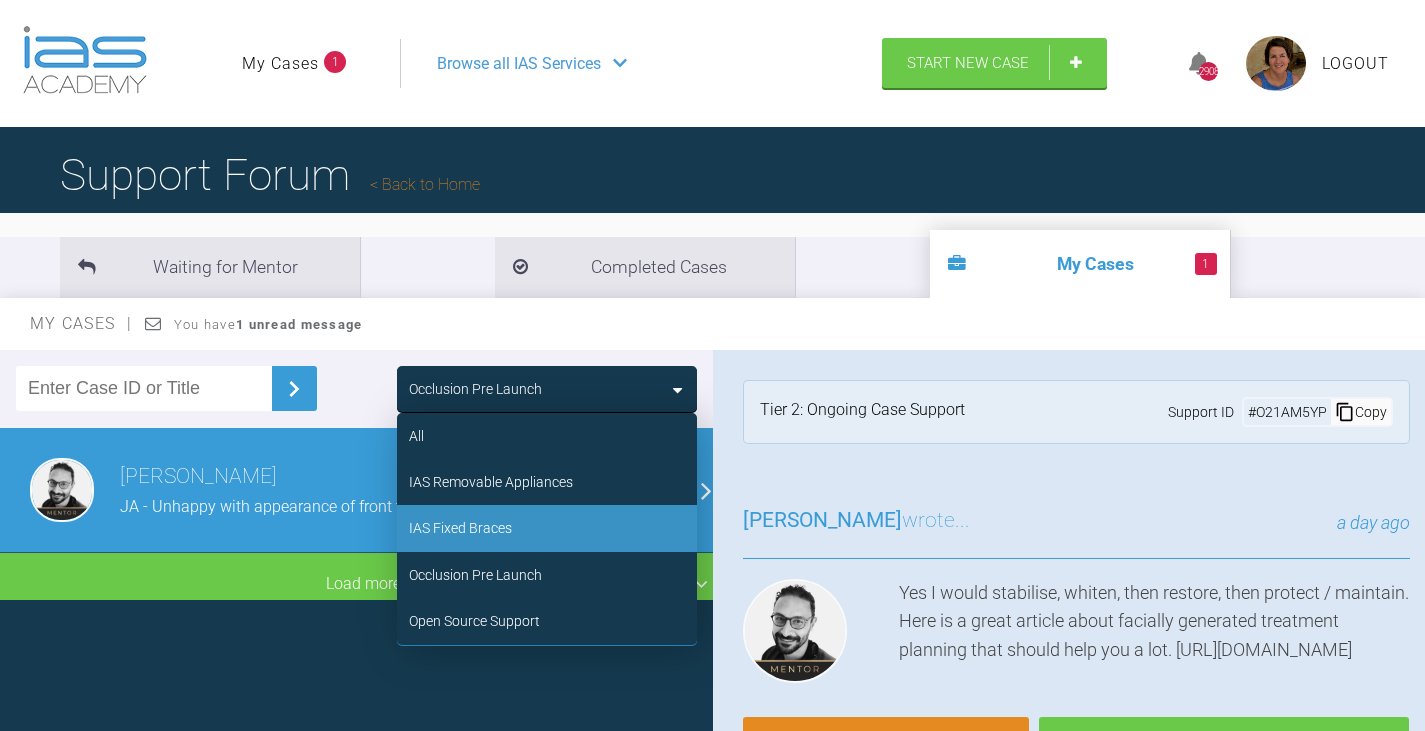 click on "IAS Fixed Braces" at bounding box center (547, 528) 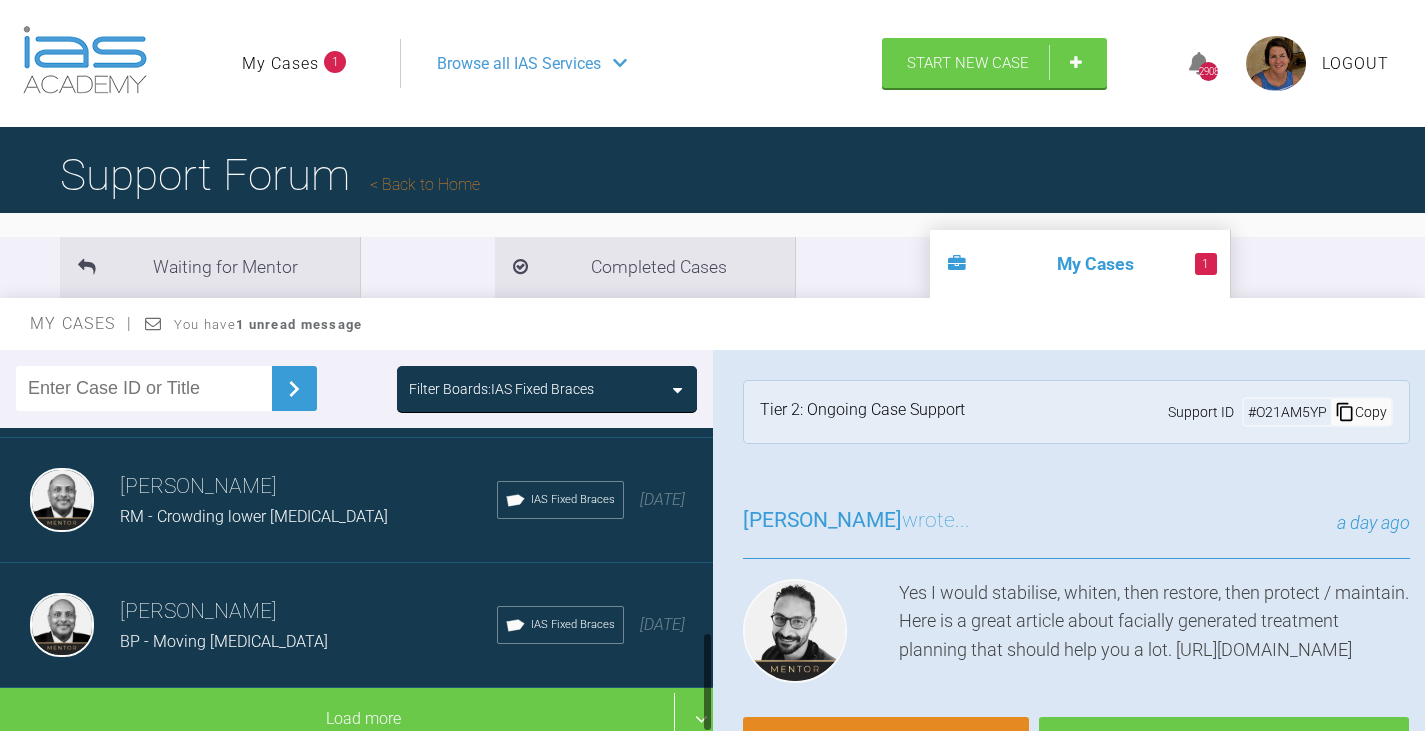 scroll, scrollTop: 630, scrollLeft: 0, axis: vertical 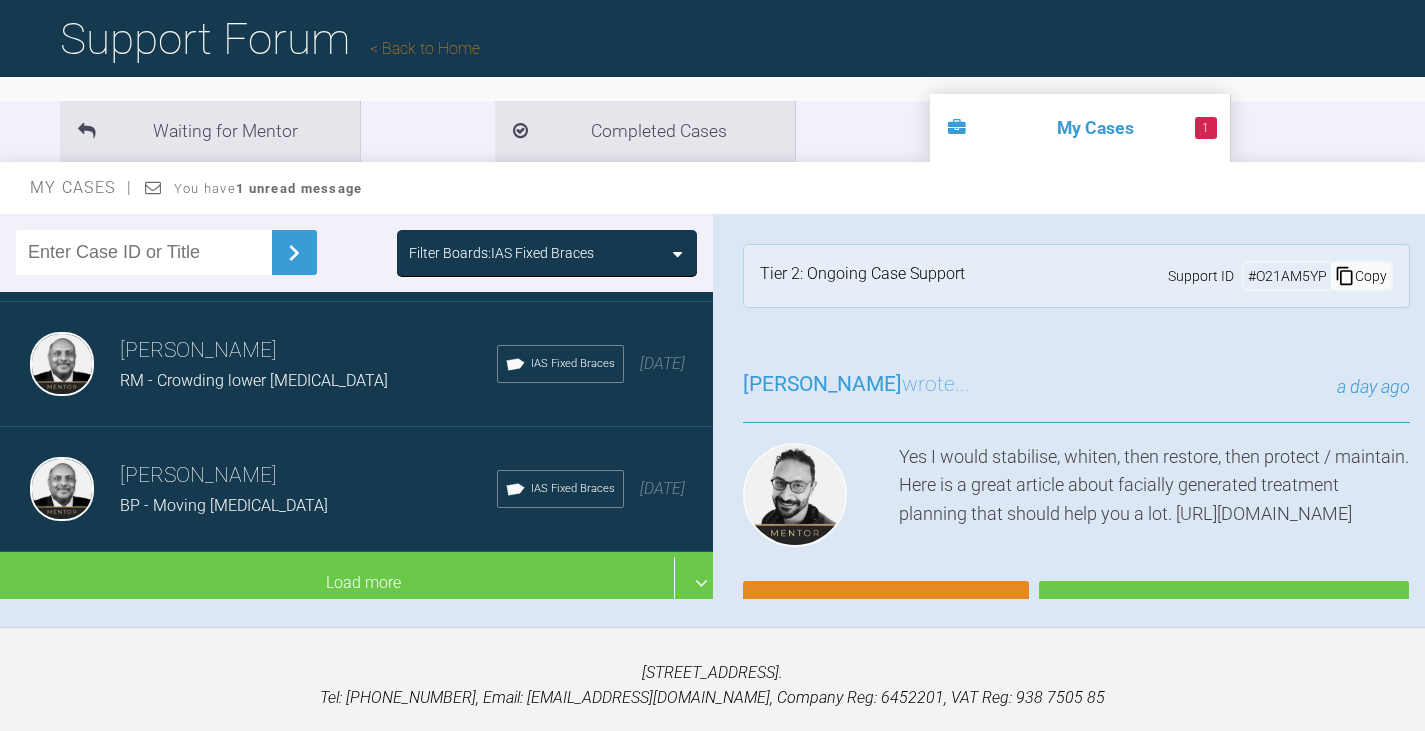click on "Filter Boards:  IAS Fixed Braces" at bounding box center (547, 253) 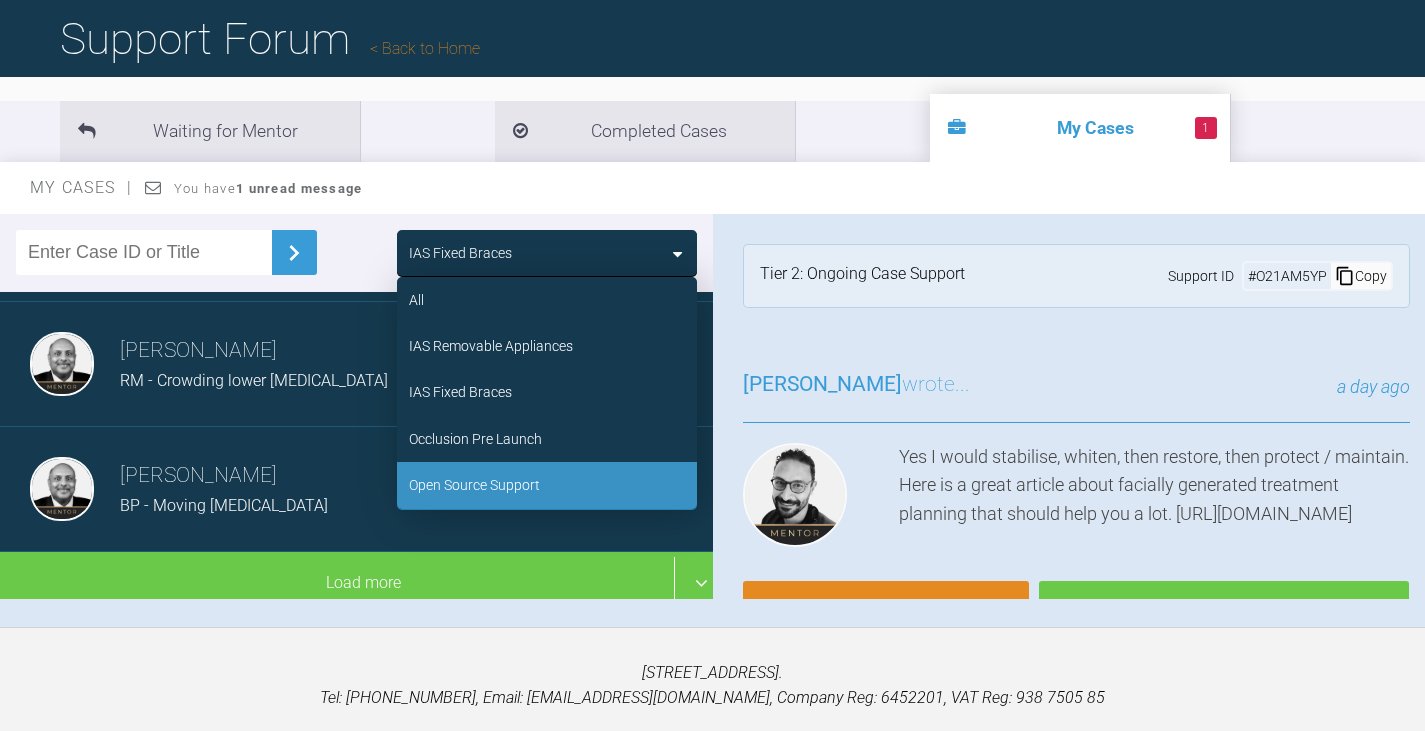 click on "Open Source Support" at bounding box center [474, 485] 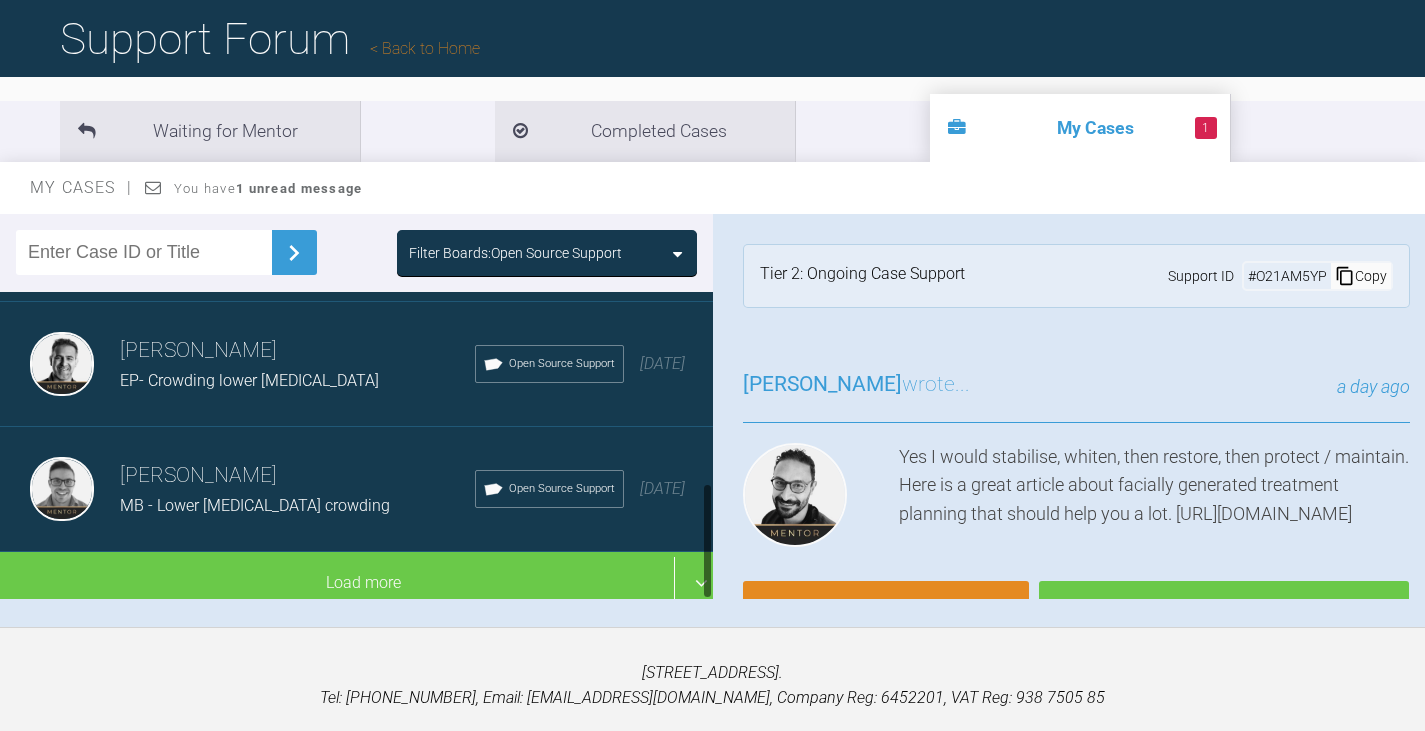 scroll, scrollTop: 505, scrollLeft: 0, axis: vertical 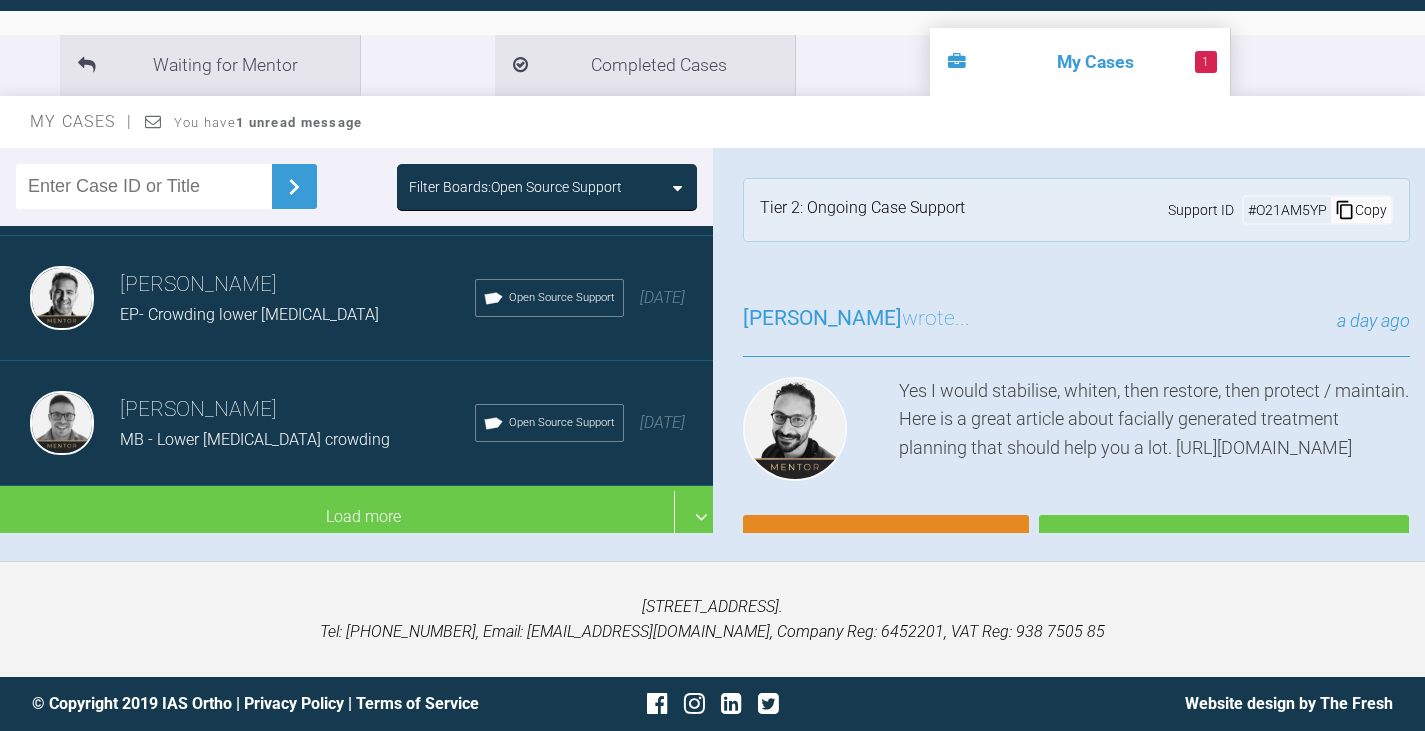 click on "Filter Boards:  Open Source Support" at bounding box center [547, 187] 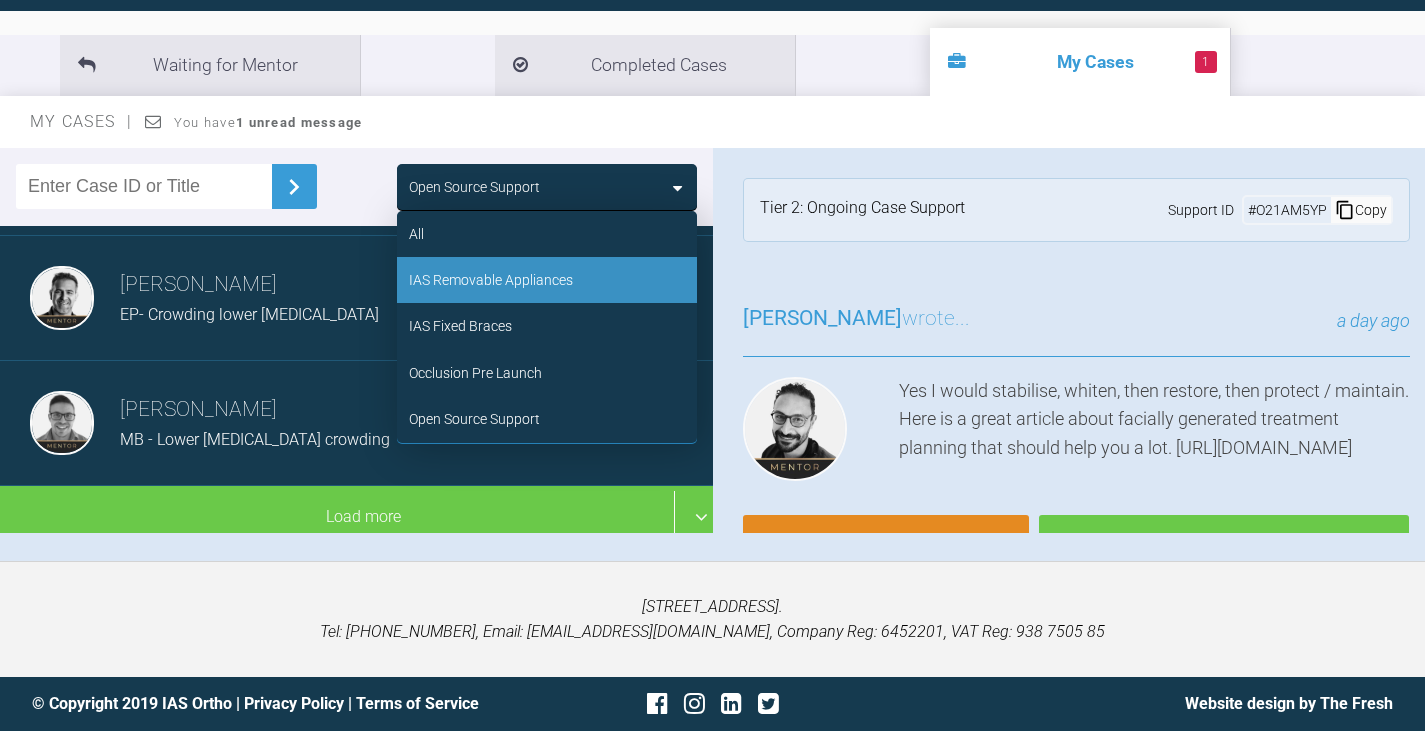 click on "IAS Removable Appliances" at bounding box center (491, 280) 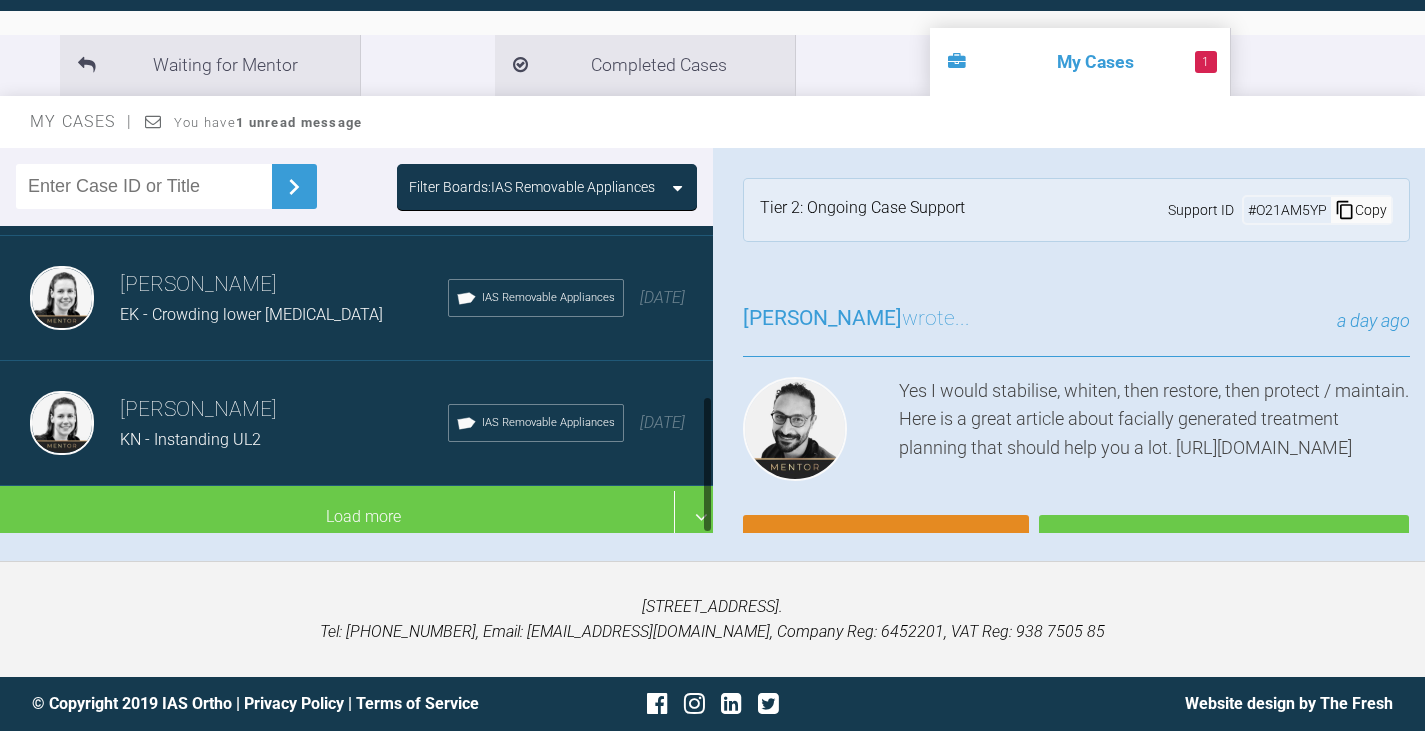 scroll, scrollTop: 380, scrollLeft: 0, axis: vertical 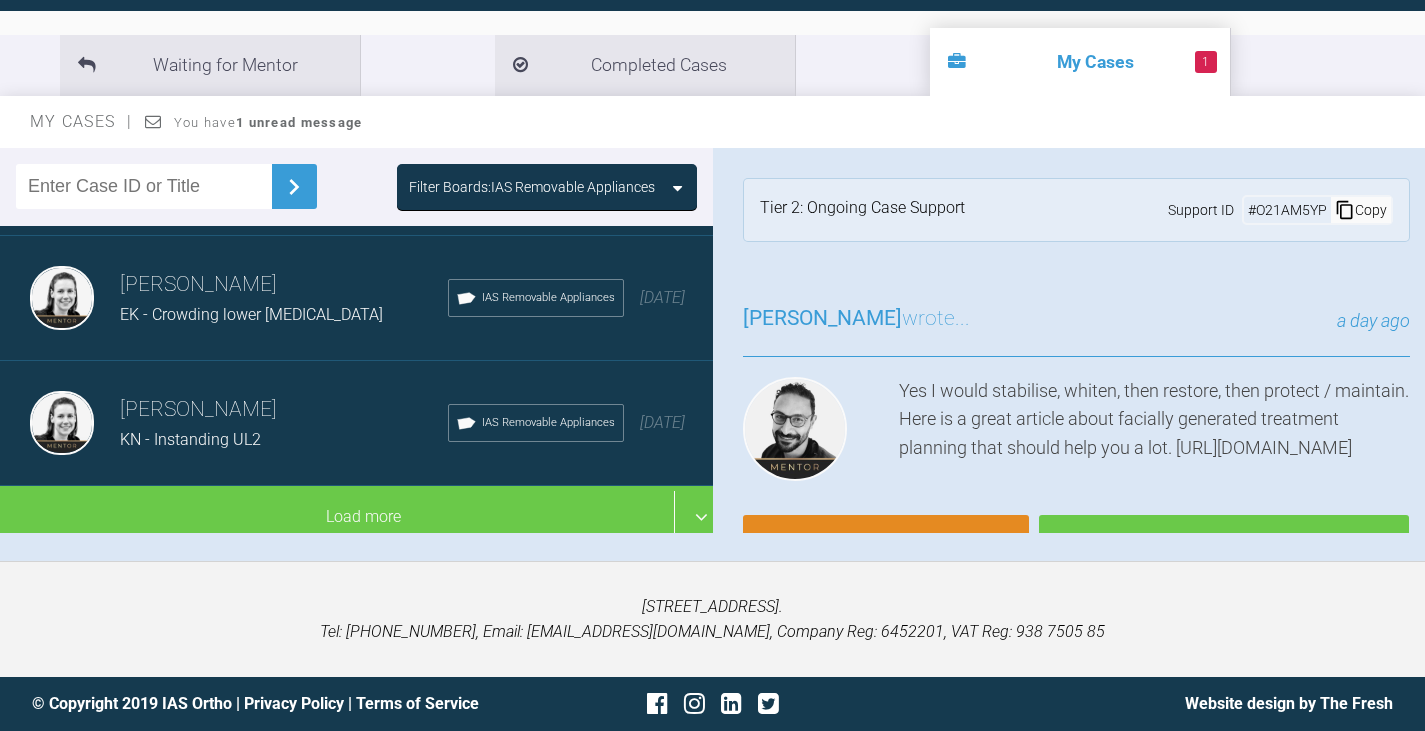 click at bounding box center (677, 188) 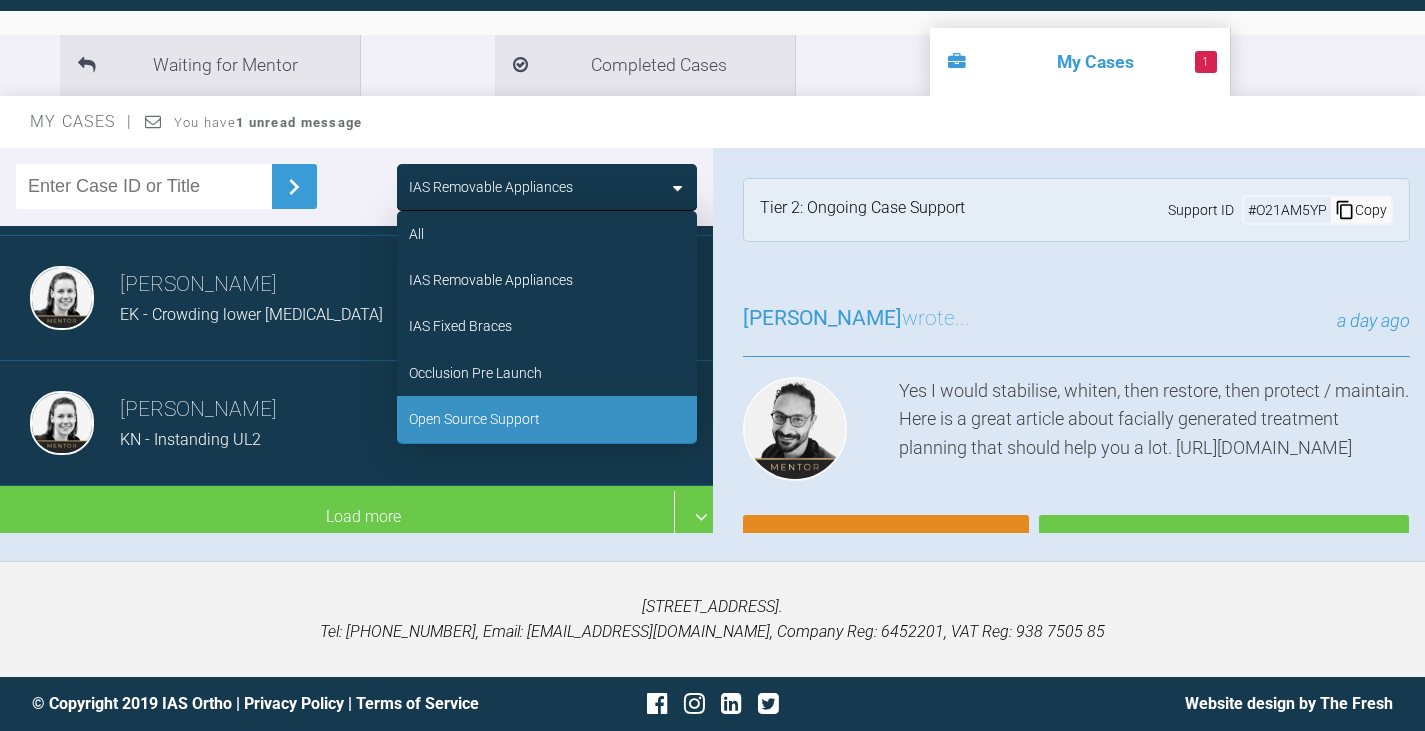 click on "Open Source Support" at bounding box center (474, 419) 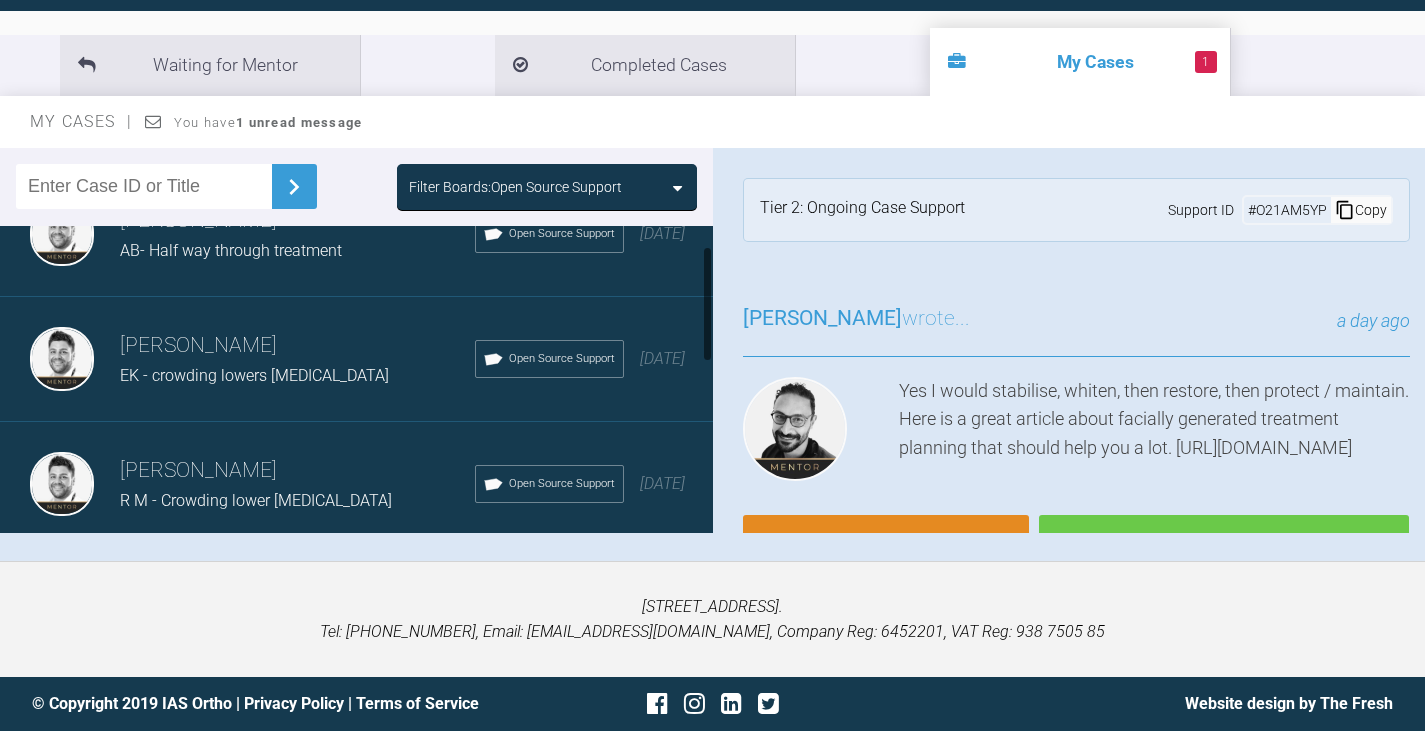 scroll, scrollTop: 0, scrollLeft: 0, axis: both 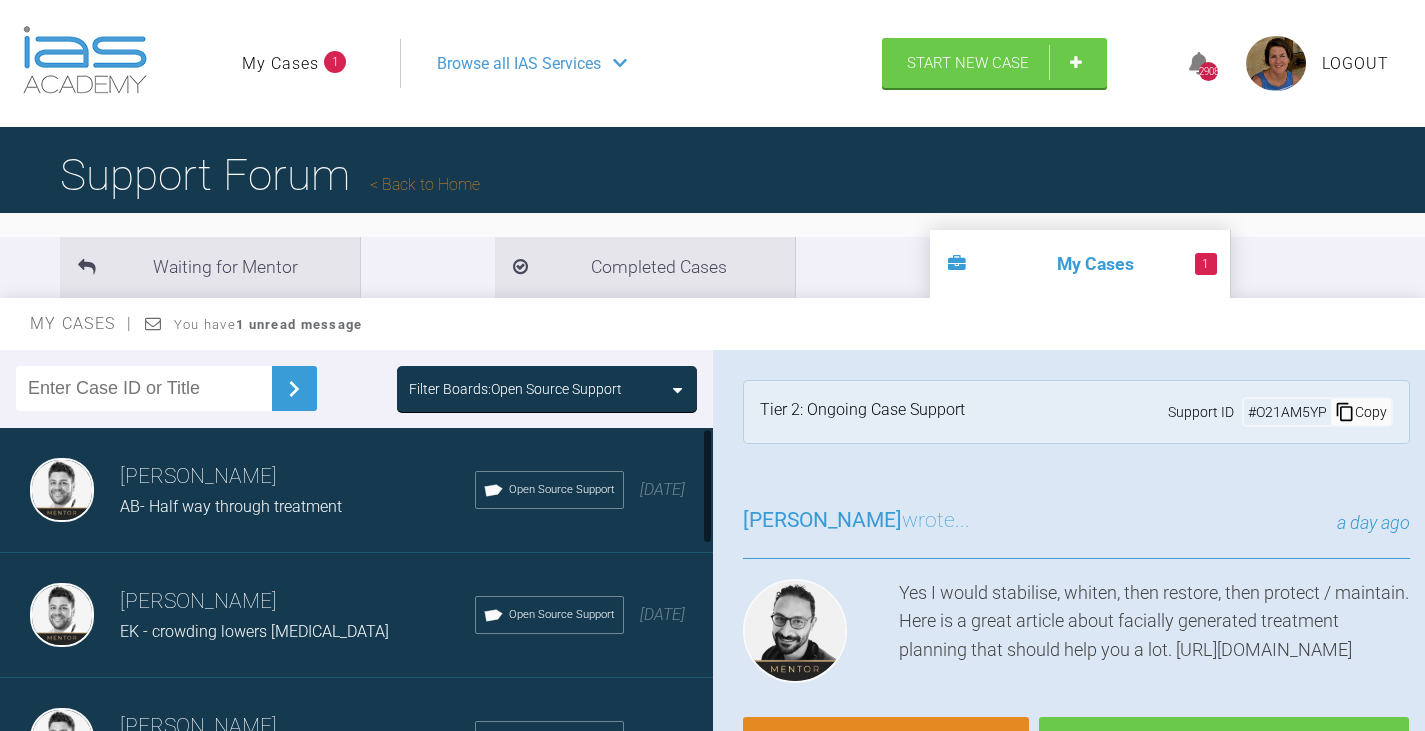 click on "AB- Half way through treatment" at bounding box center (231, 506) 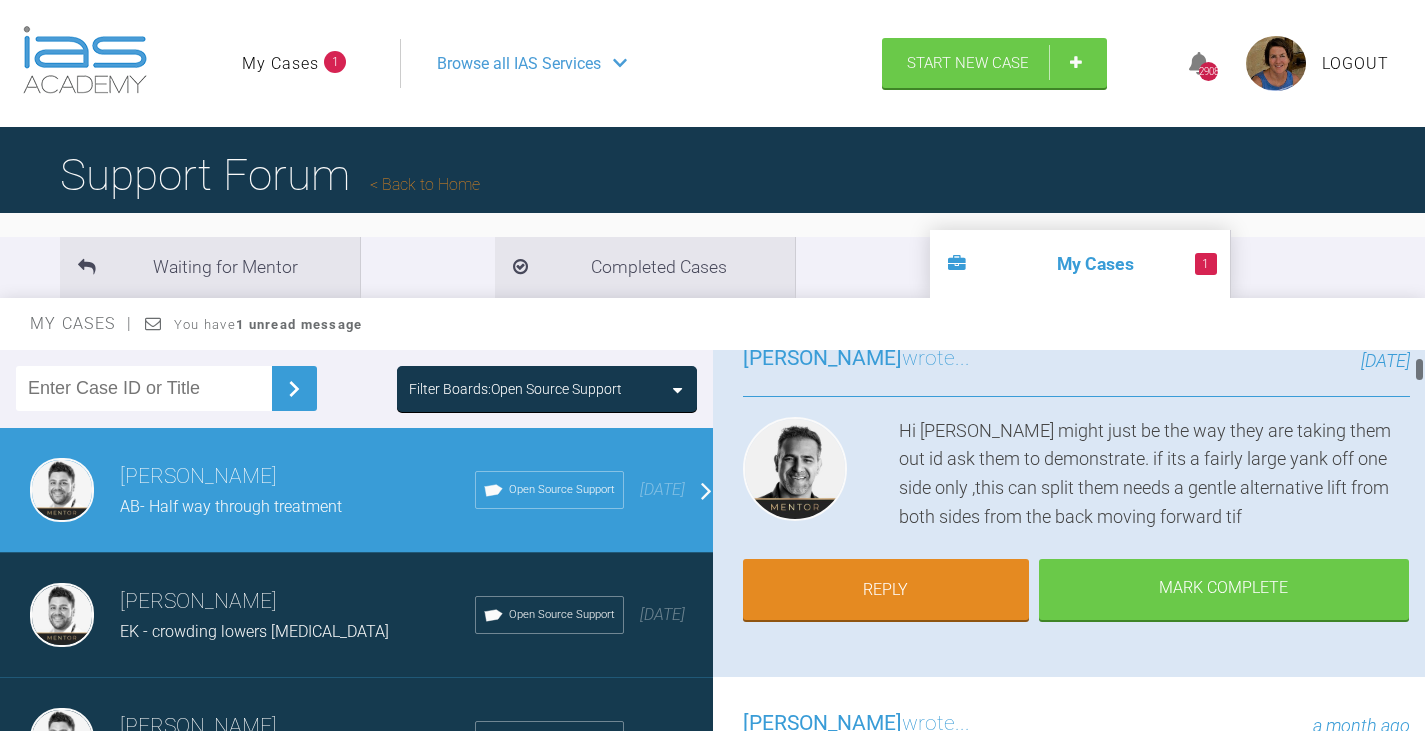 scroll, scrollTop: 200, scrollLeft: 0, axis: vertical 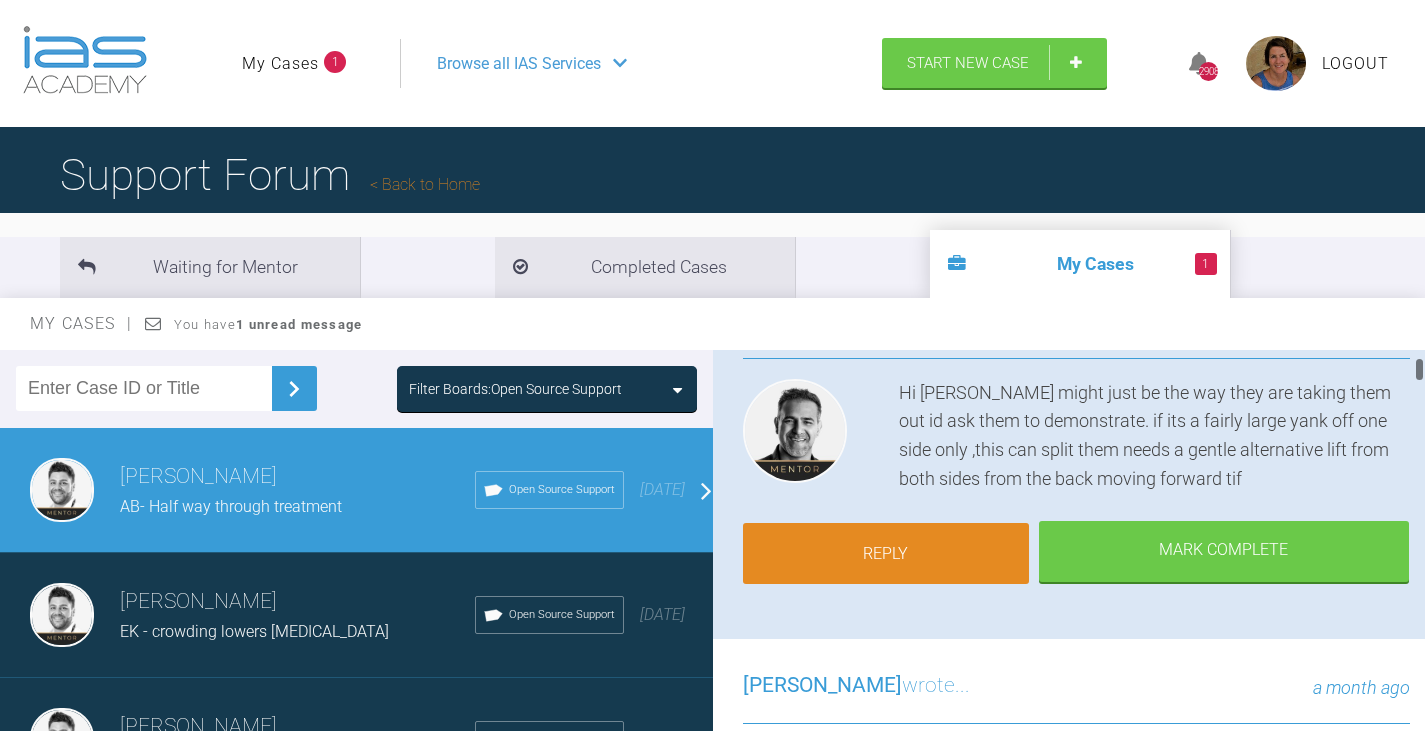 click on "Reply" at bounding box center [886, 554] 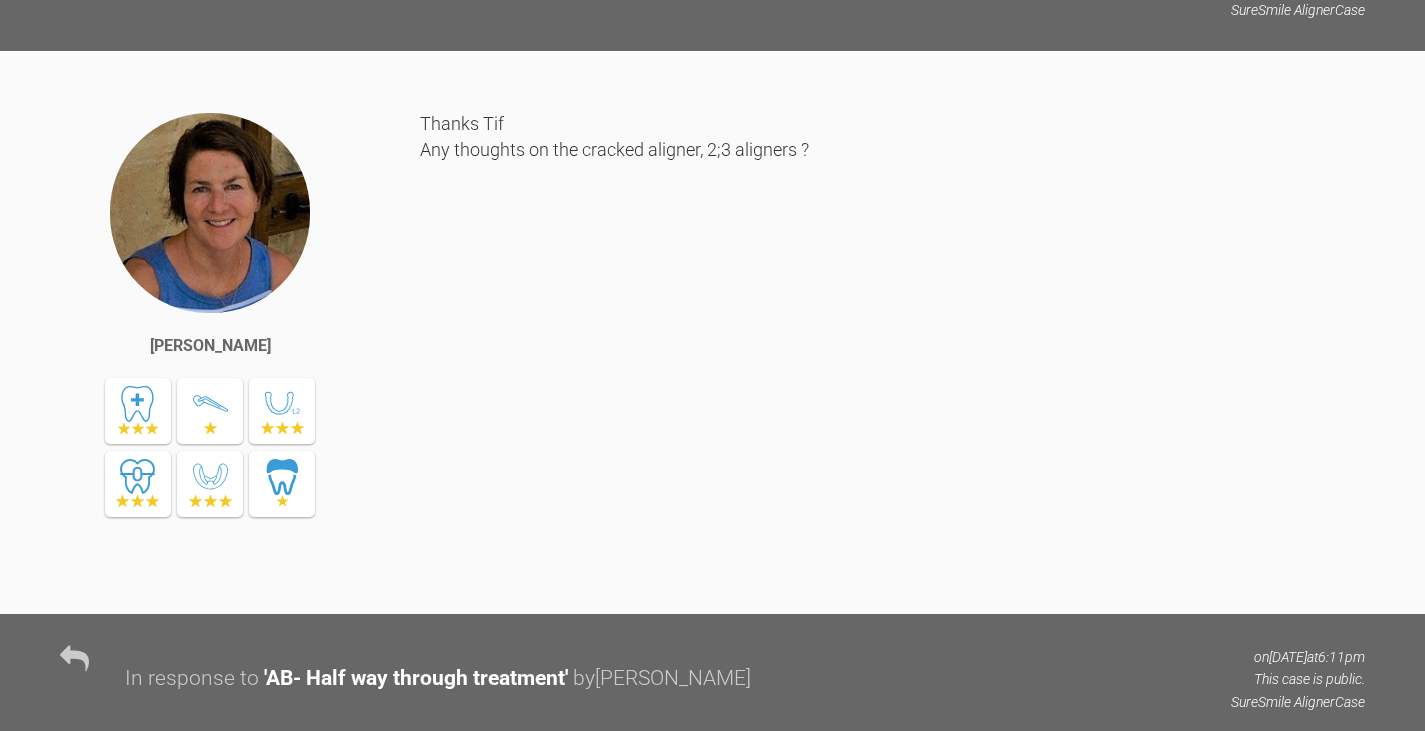 scroll, scrollTop: 12291, scrollLeft: 0, axis: vertical 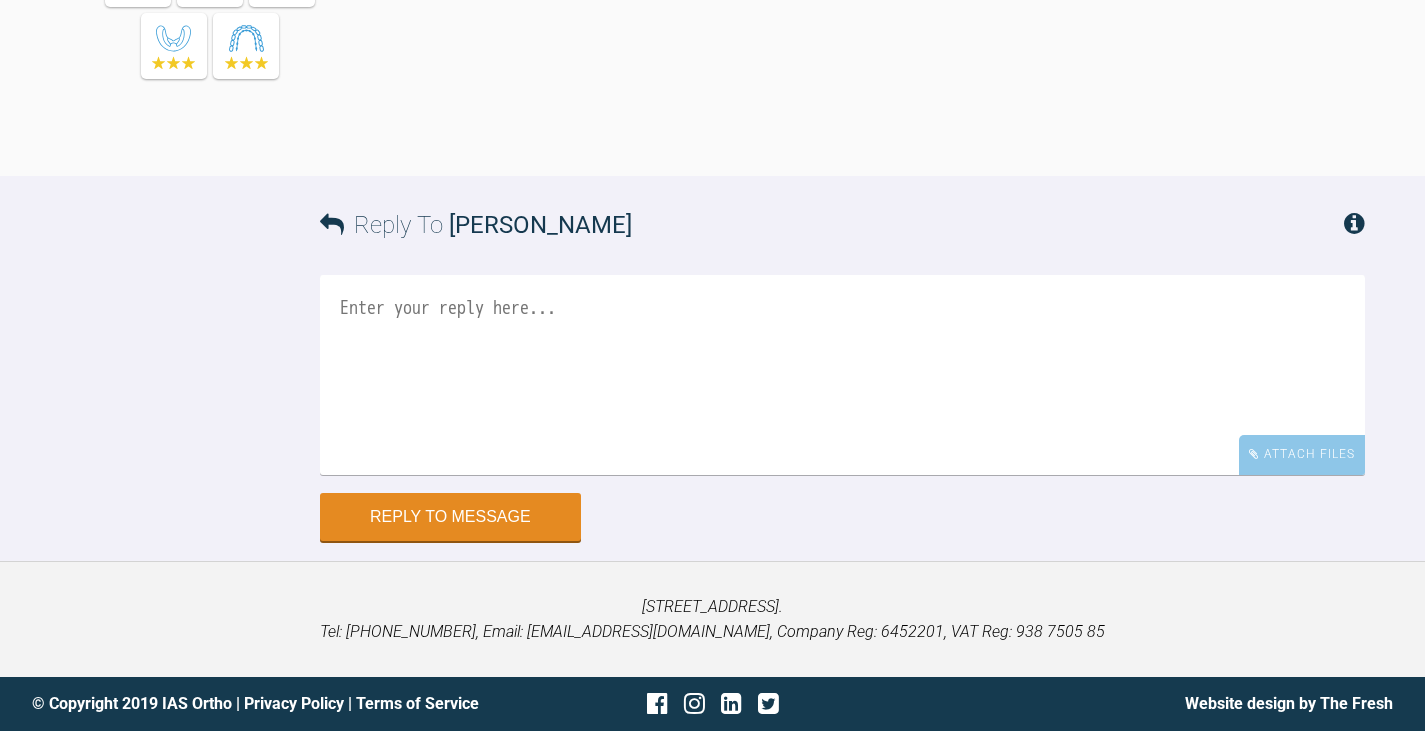 click at bounding box center [842, 375] 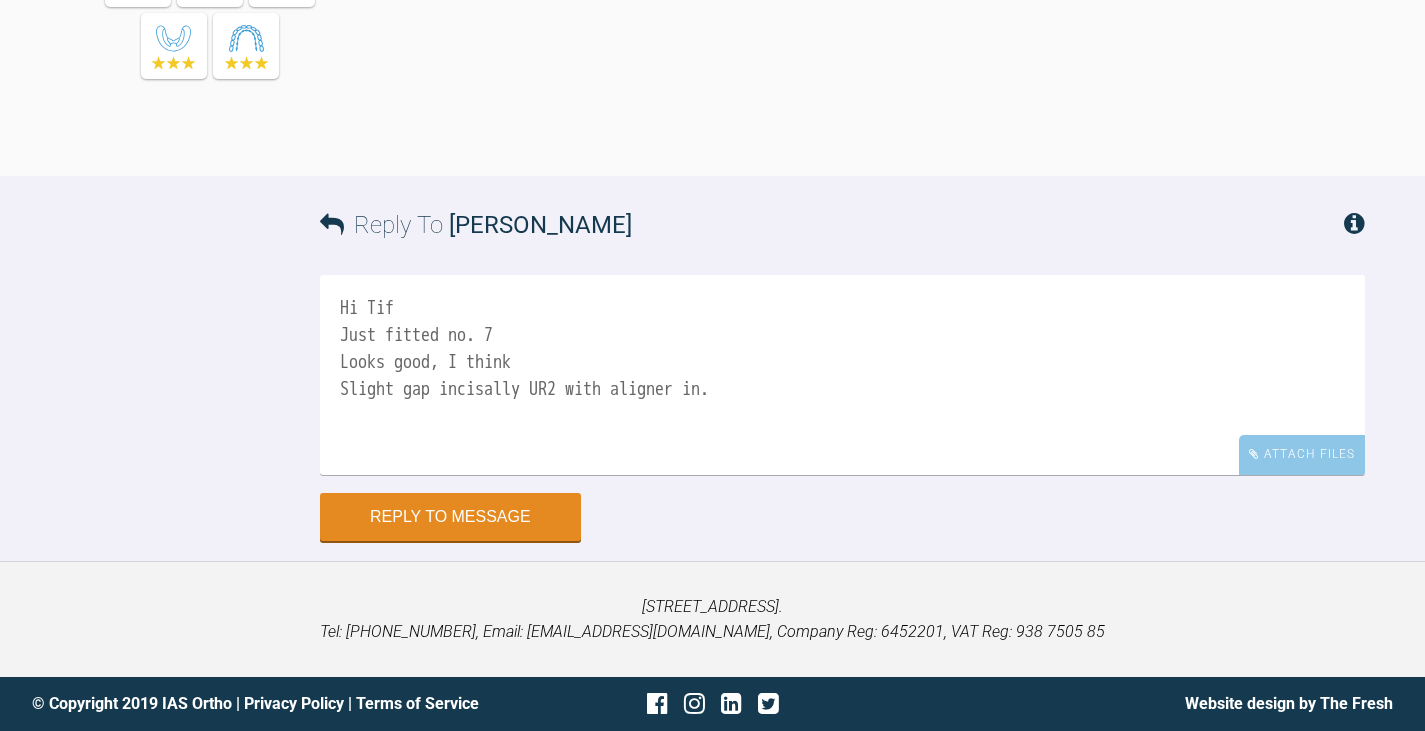 drag, startPoint x: 496, startPoint y: 392, endPoint x: 615, endPoint y: 445, distance: 130.26895 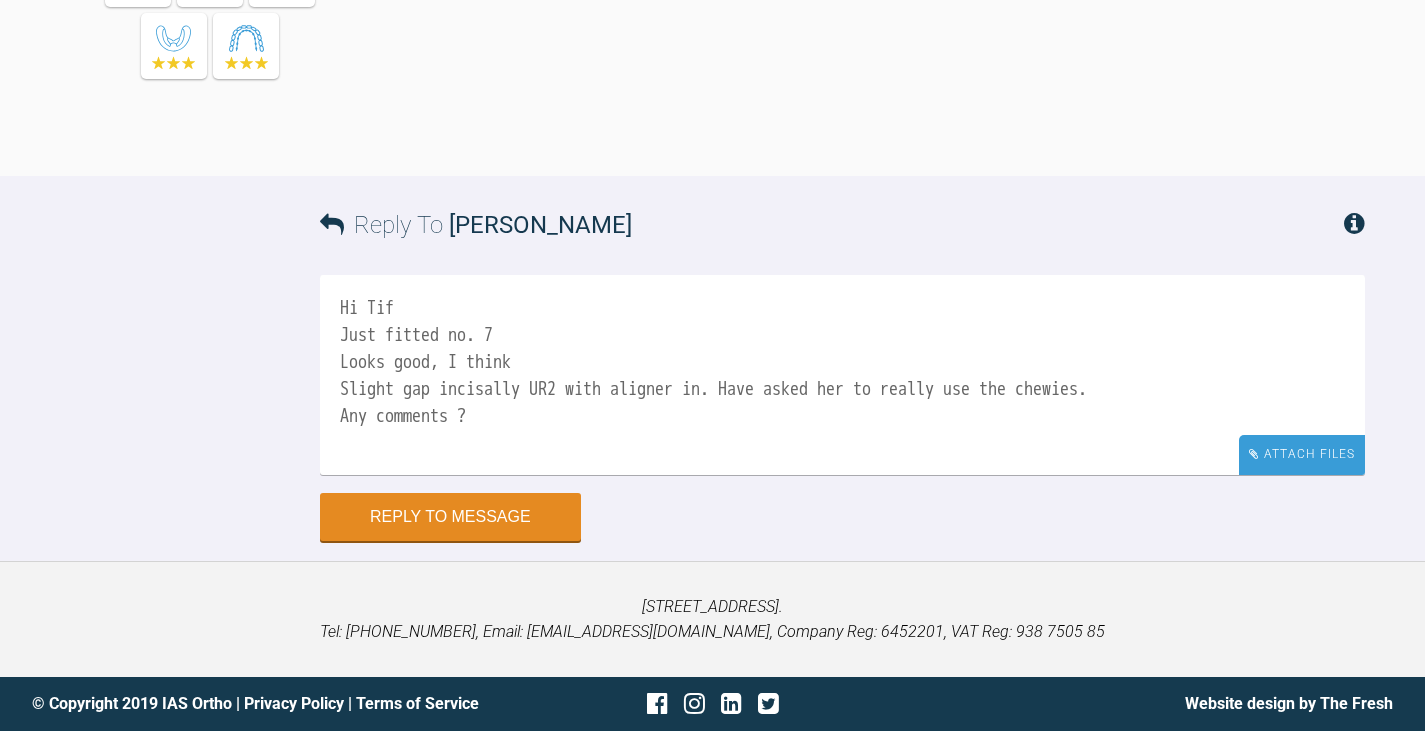 type on "Hi Tif
Just fitted no. 7
Looks good, I think
Slight gap incisally UR2 with aligner in. Have asked her to really use the chewies.
Any comments ?" 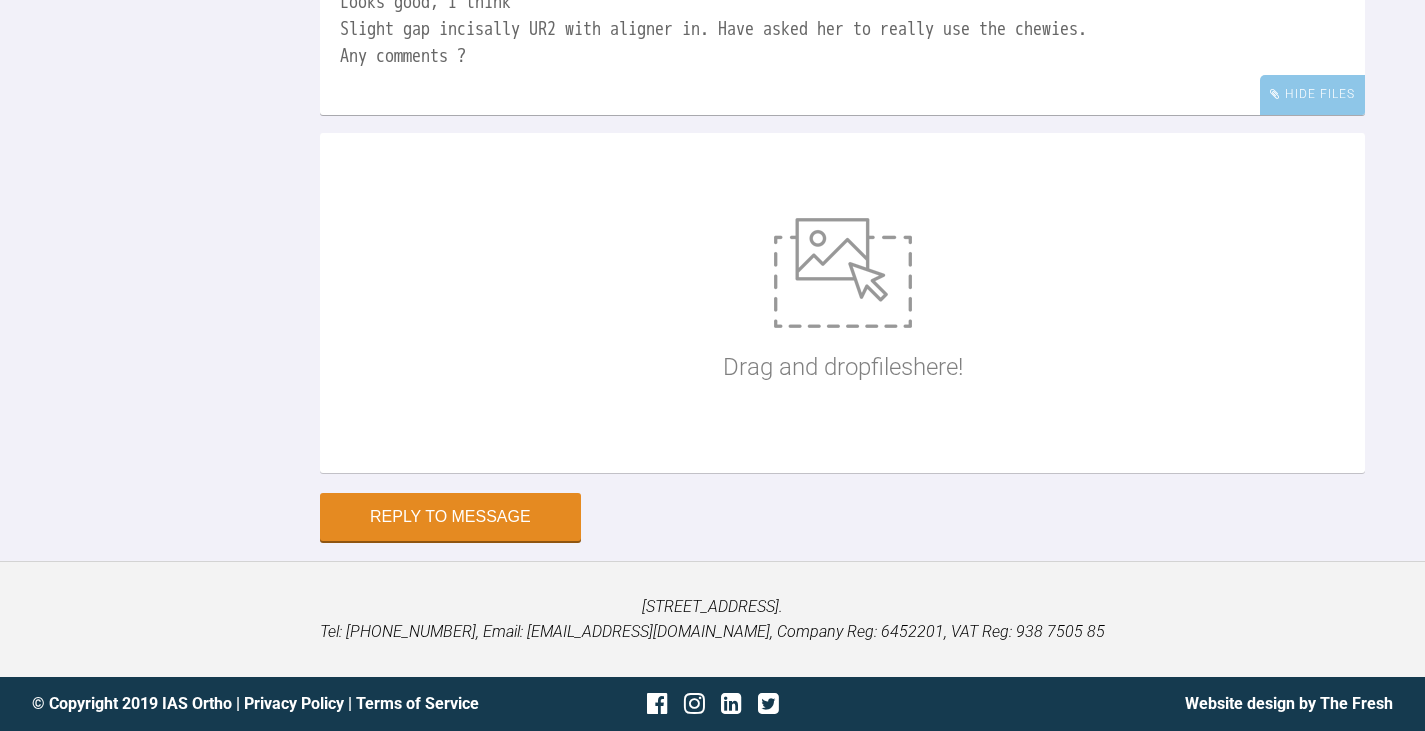 click at bounding box center (843, 273) 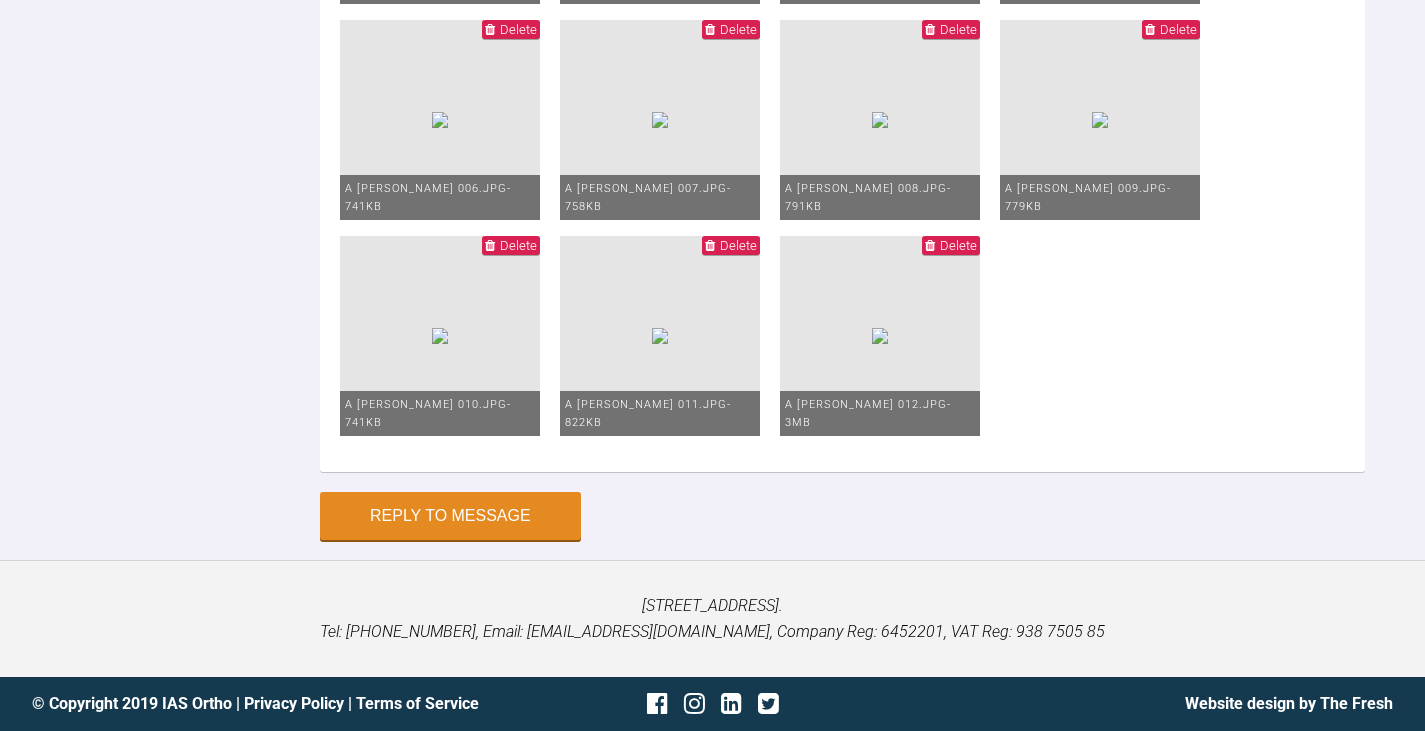 scroll, scrollTop: 13591, scrollLeft: 0, axis: vertical 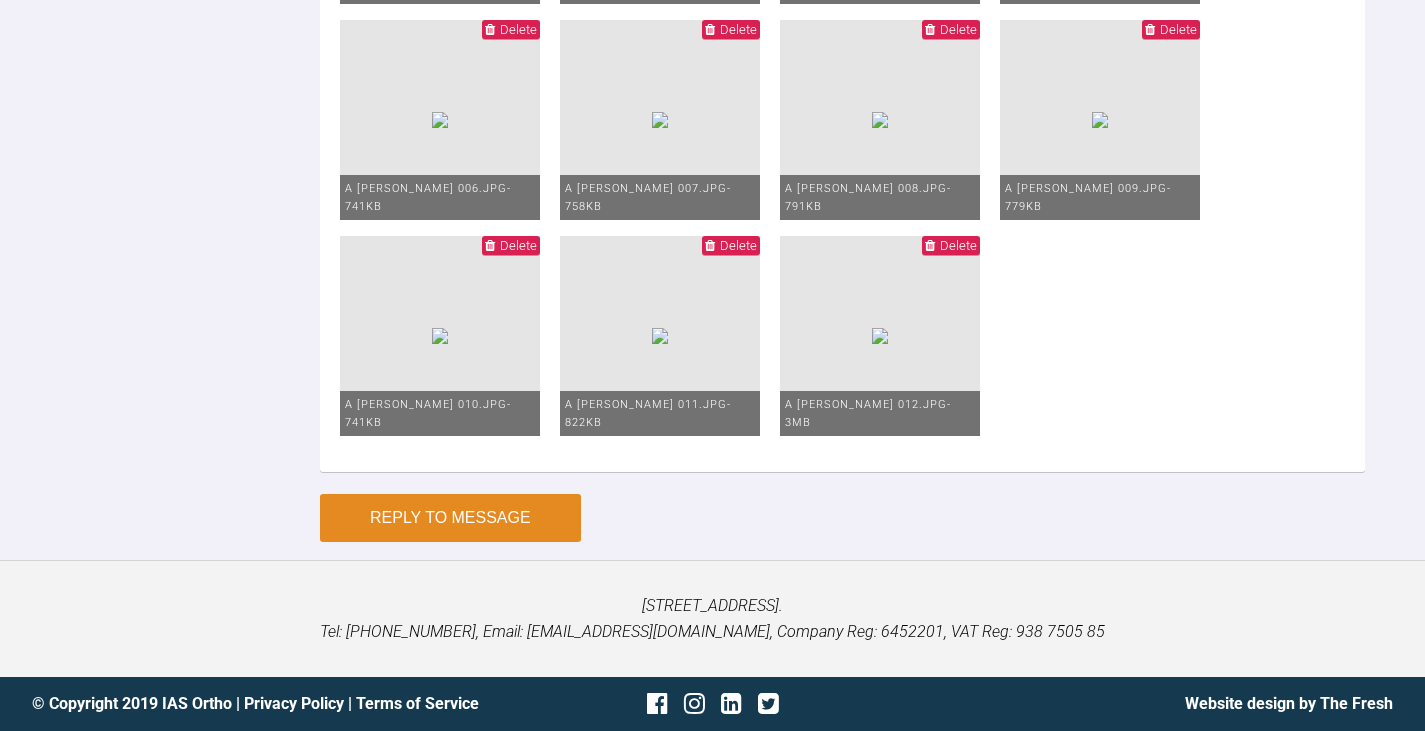 click on "Reply to Message" at bounding box center (450, 518) 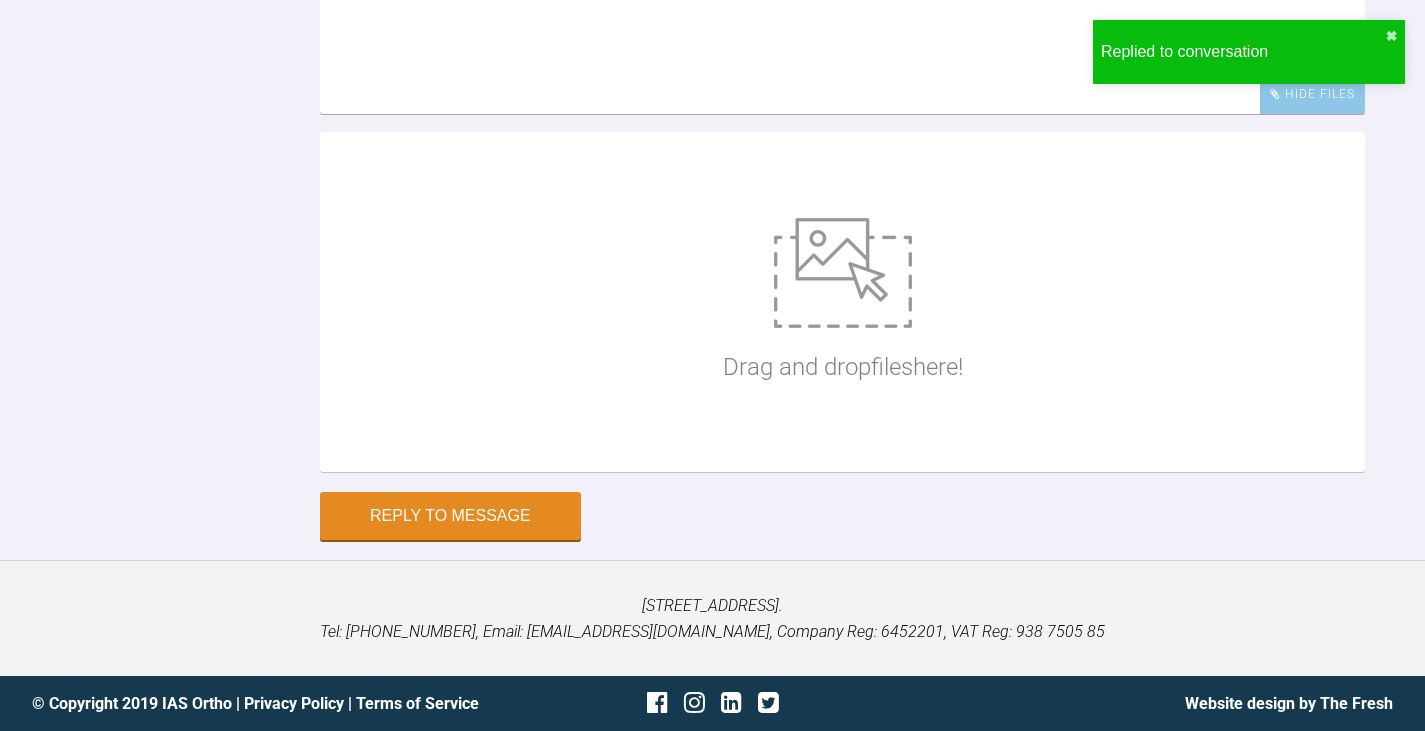 scroll, scrollTop: 12778, scrollLeft: 0, axis: vertical 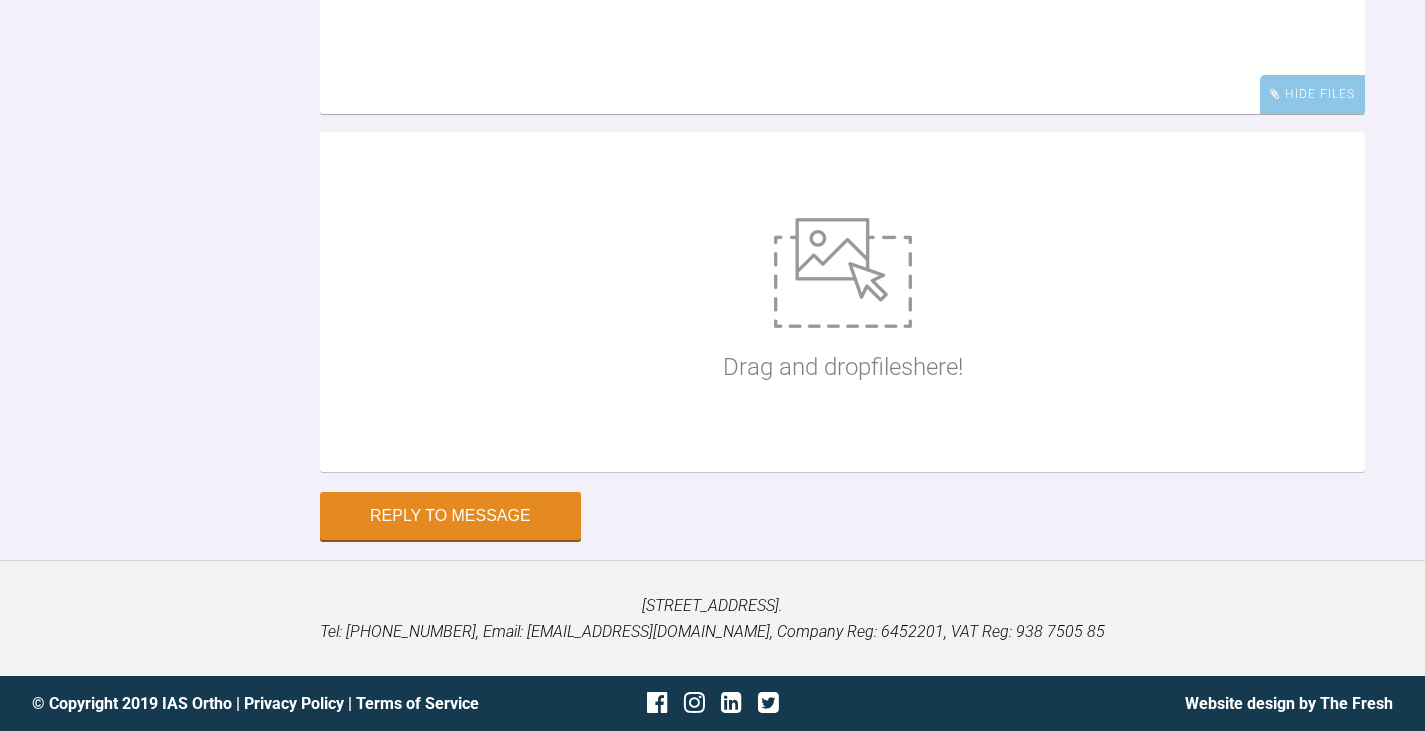 click at bounding box center (870, -369) 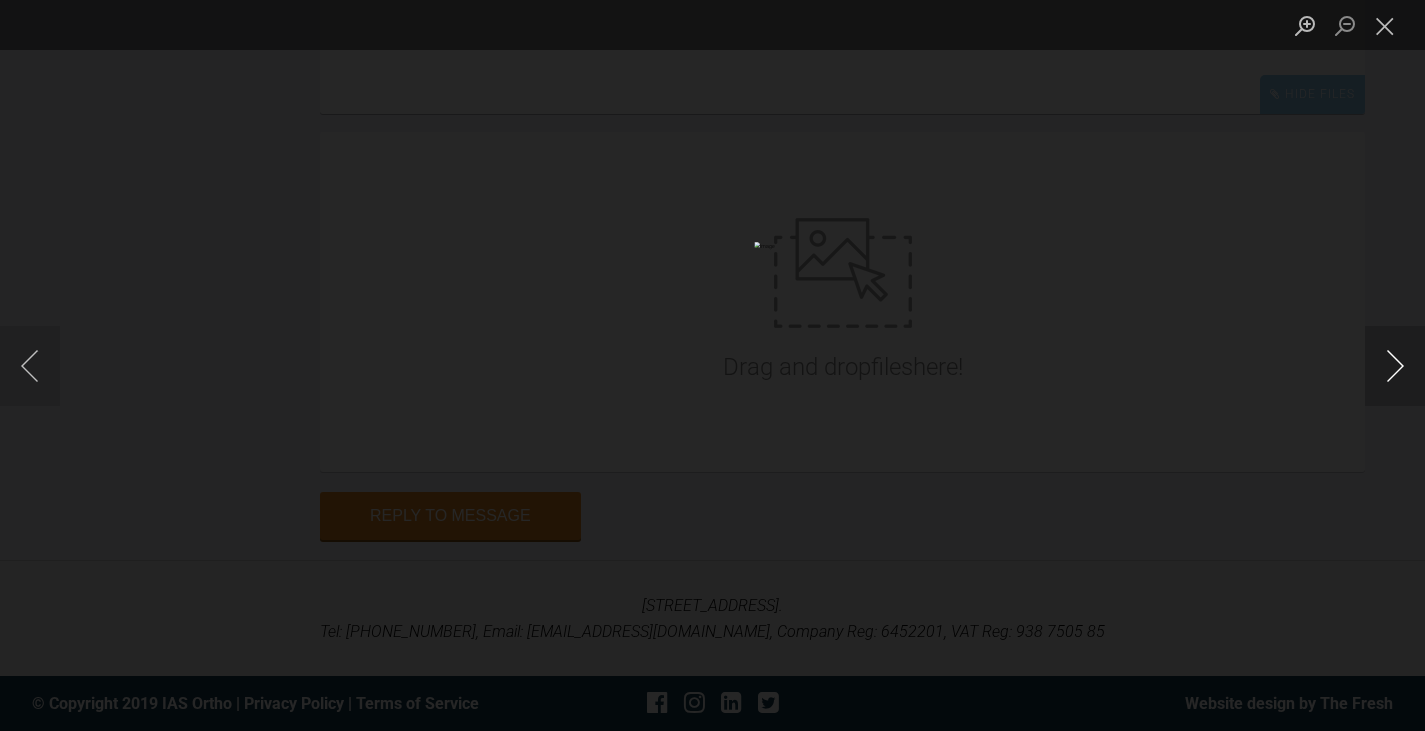 click at bounding box center (1395, 366) 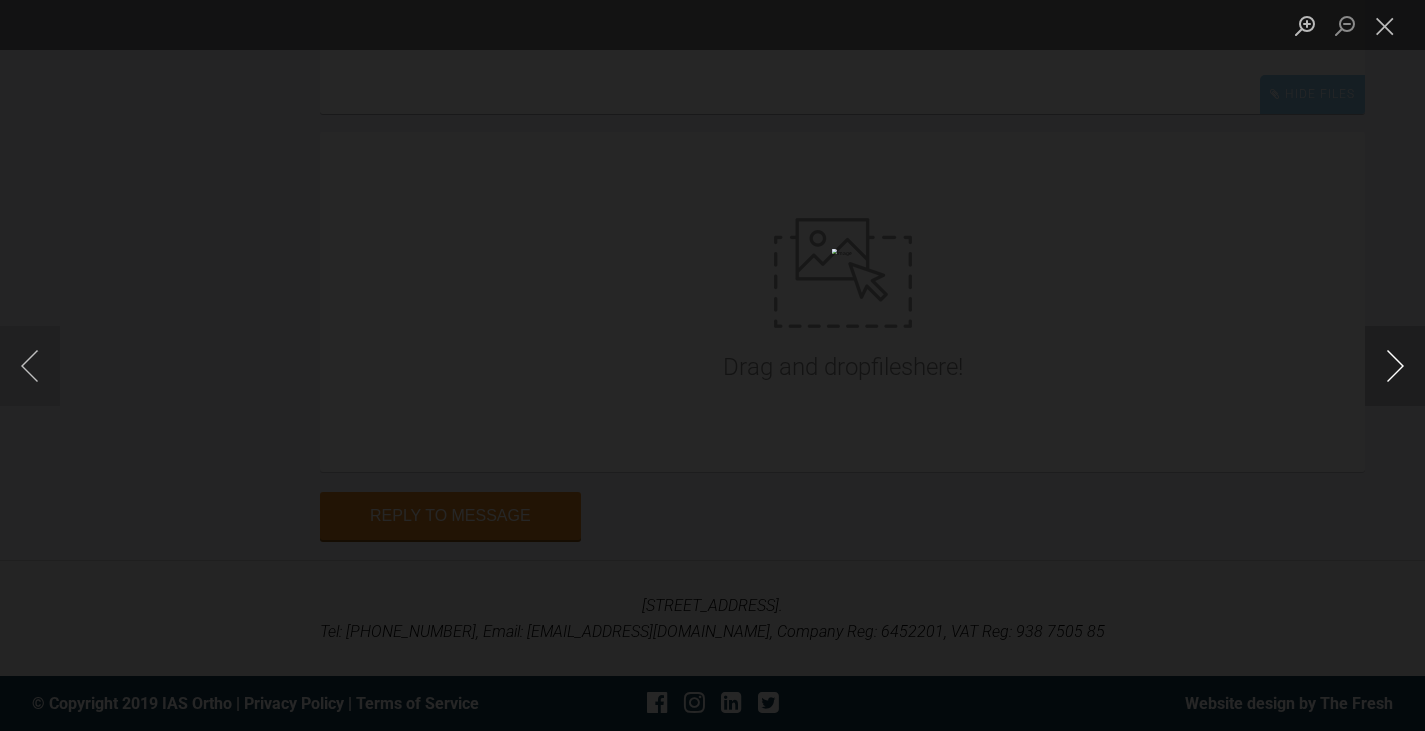 click at bounding box center (1395, 366) 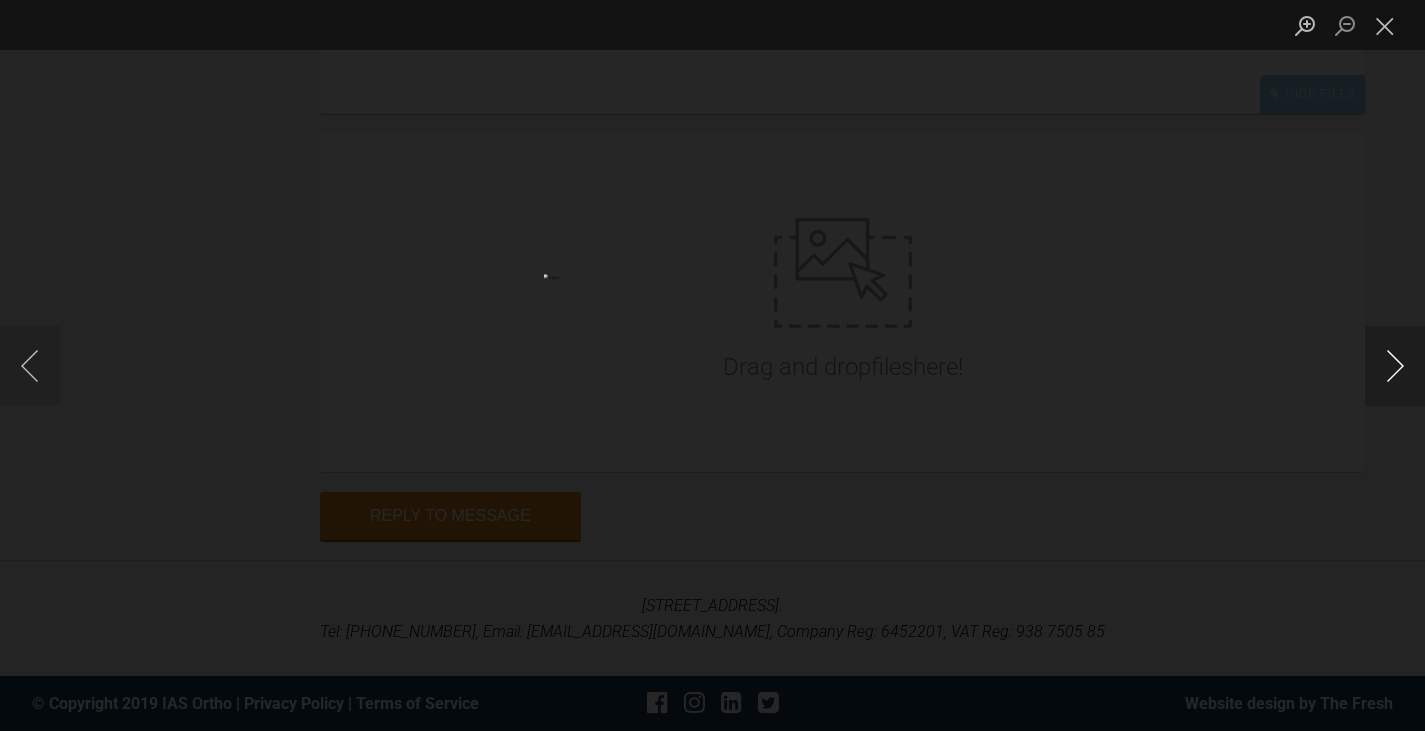 click at bounding box center (1395, 366) 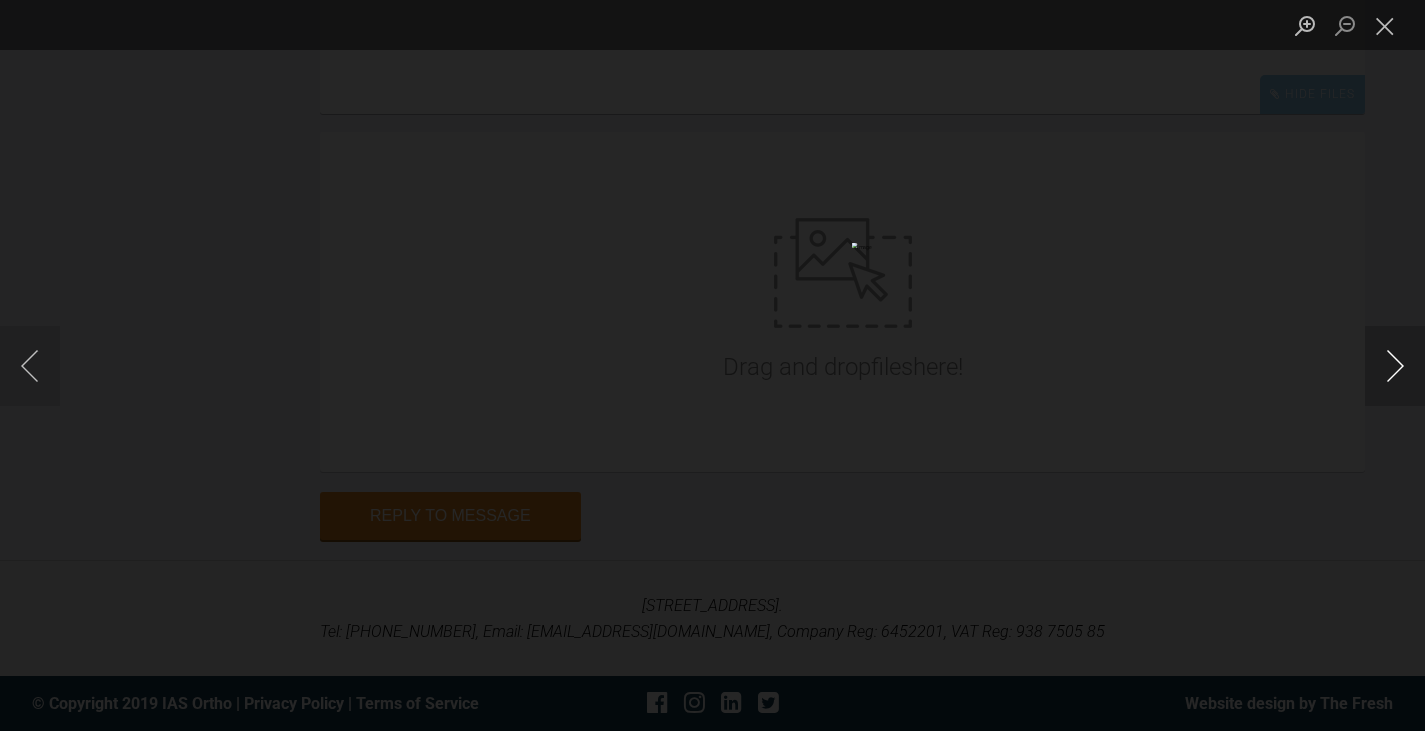 click at bounding box center [1395, 366] 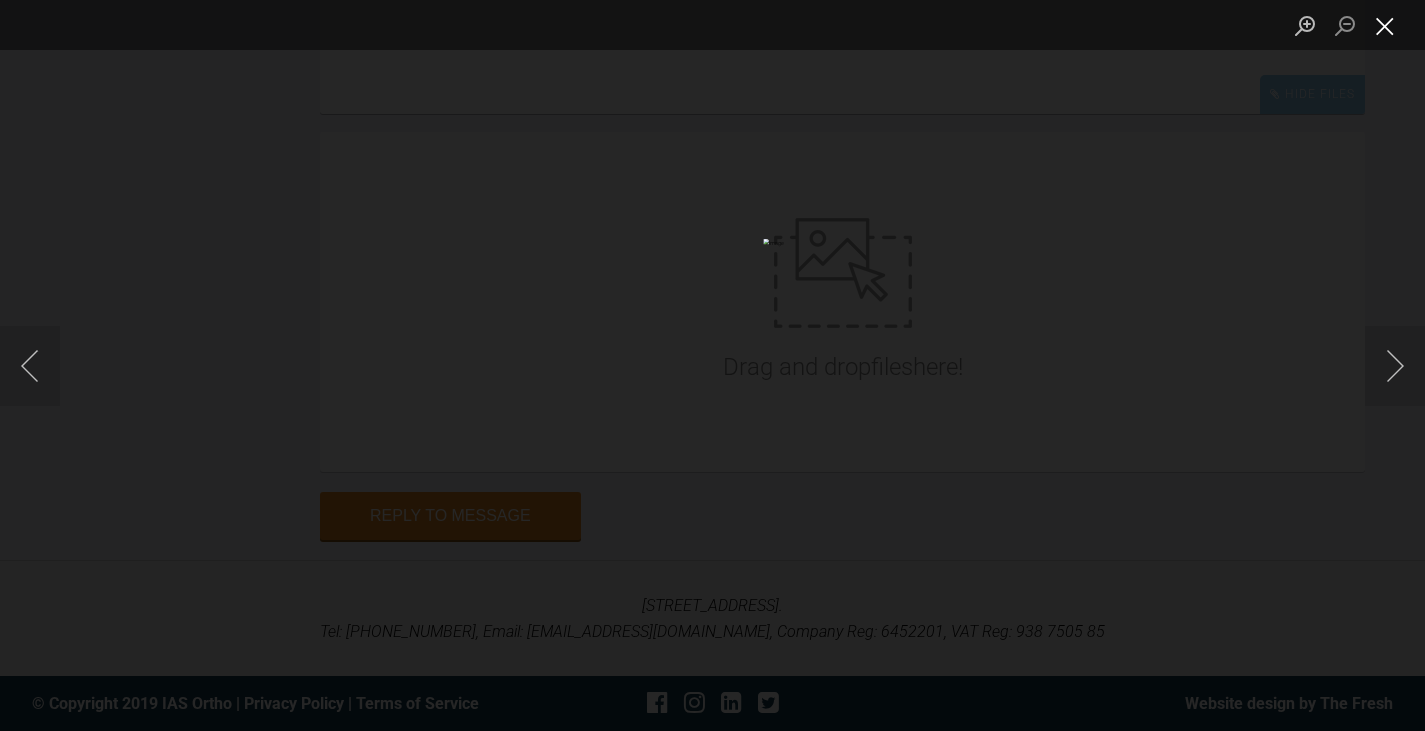click at bounding box center (1385, 25) 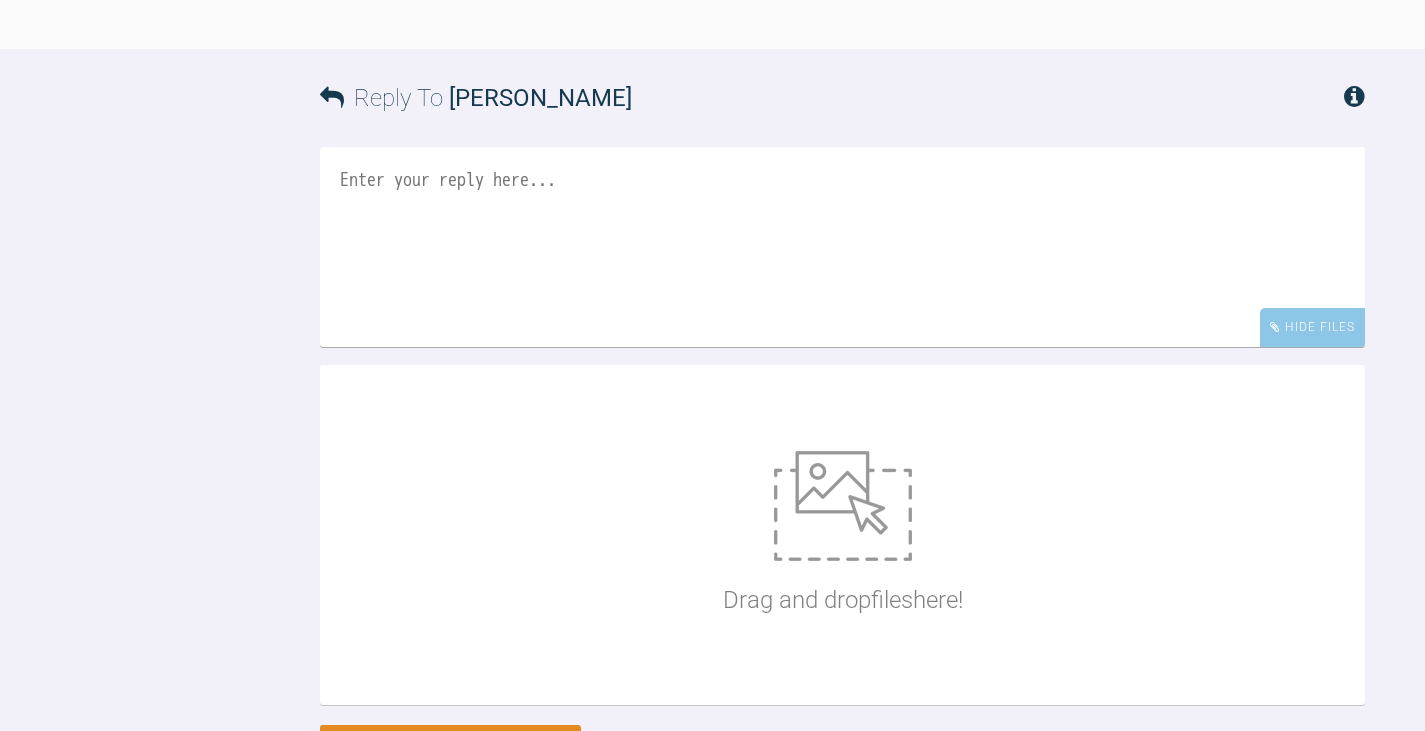 scroll, scrollTop: 10978, scrollLeft: 0, axis: vertical 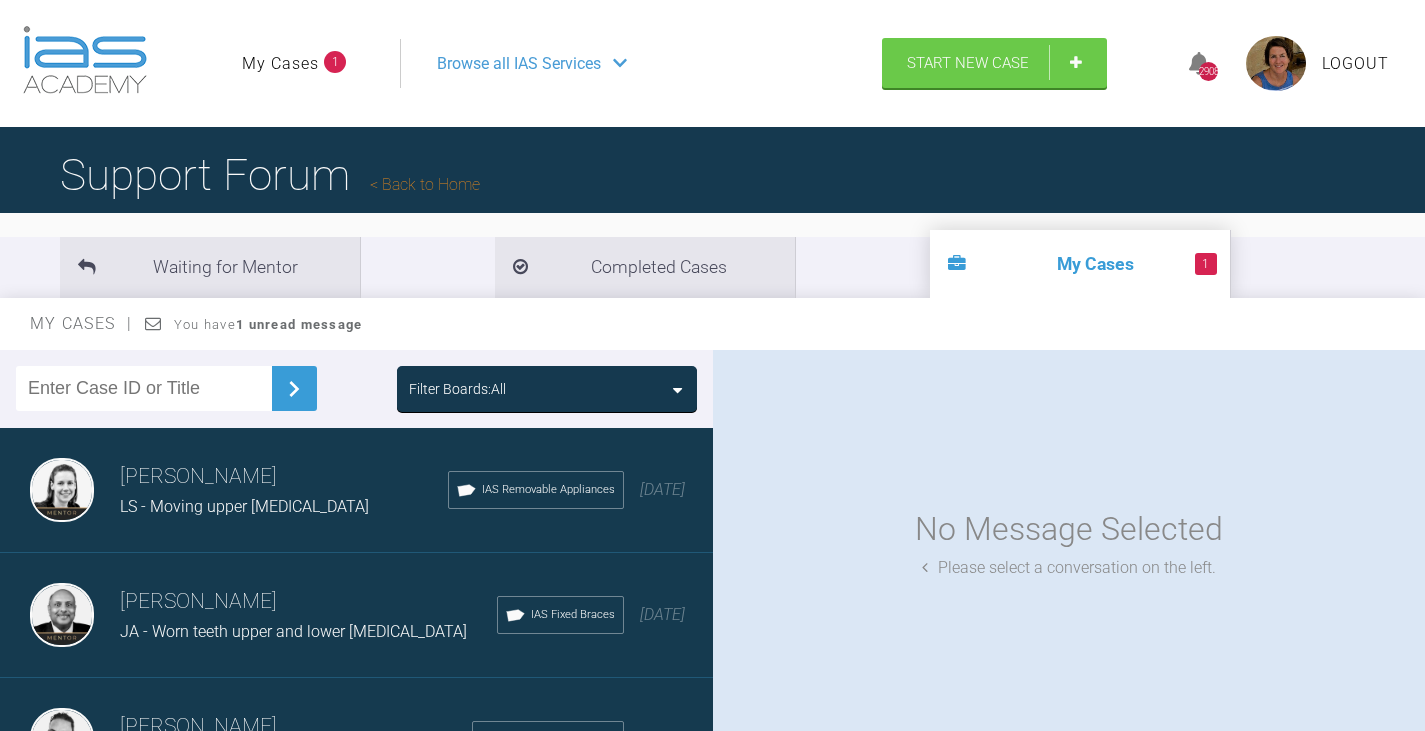 click at bounding box center [677, 390] 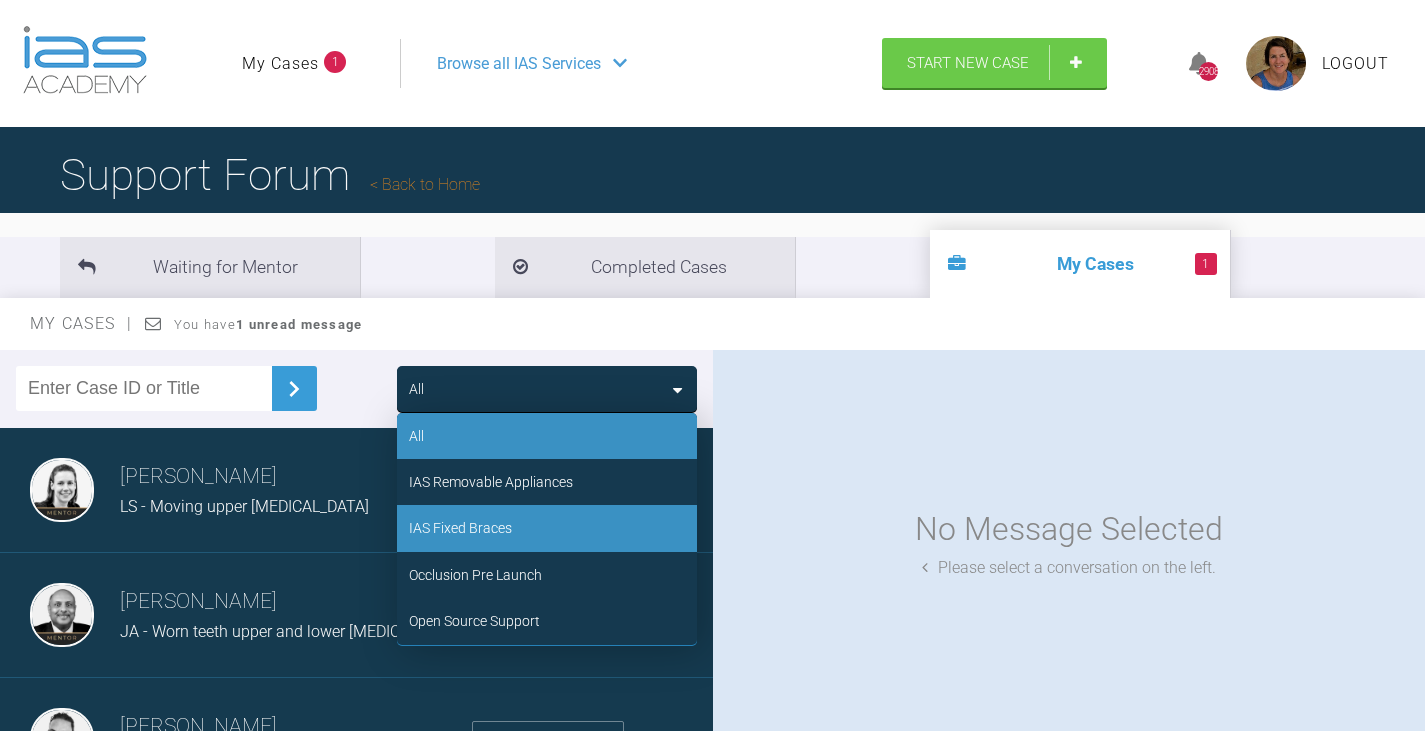 click on "IAS Fixed Braces" at bounding box center (547, 528) 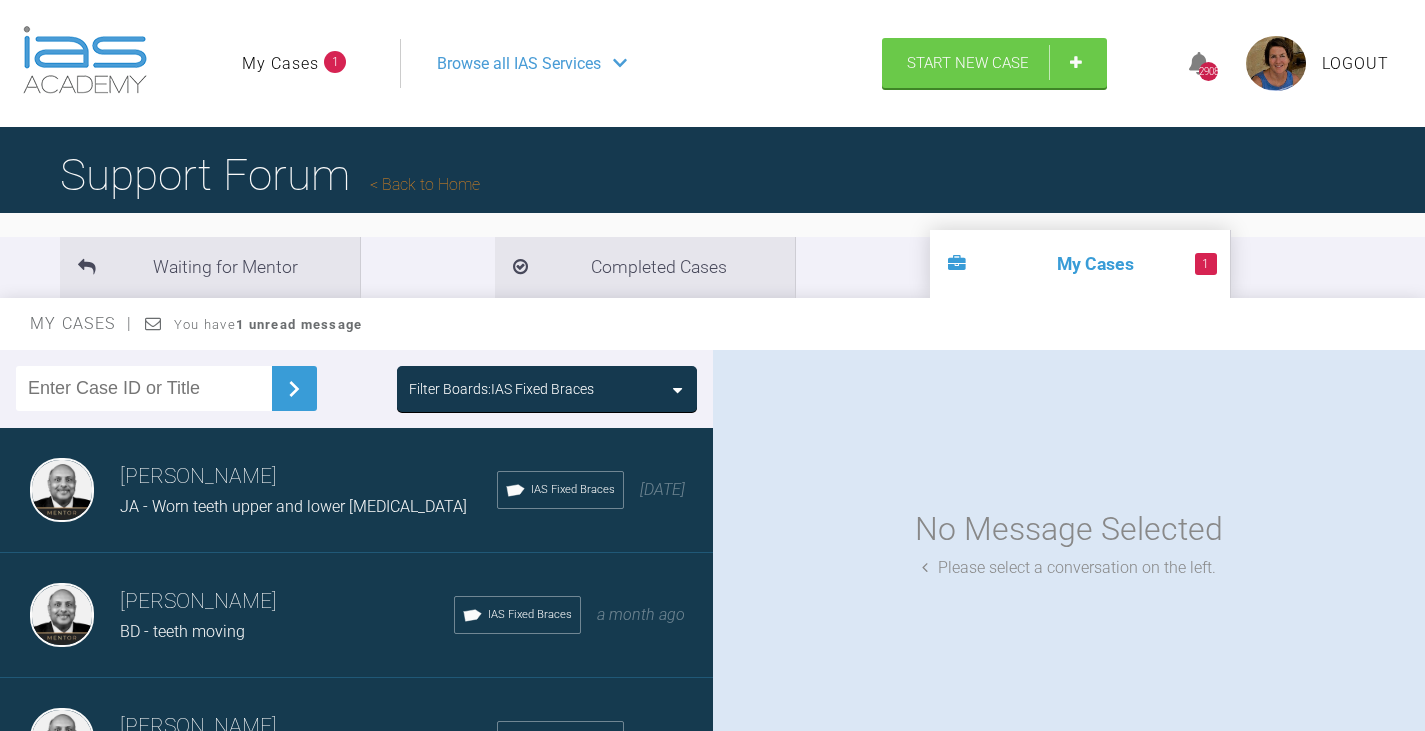scroll, scrollTop: 202, scrollLeft: 0, axis: vertical 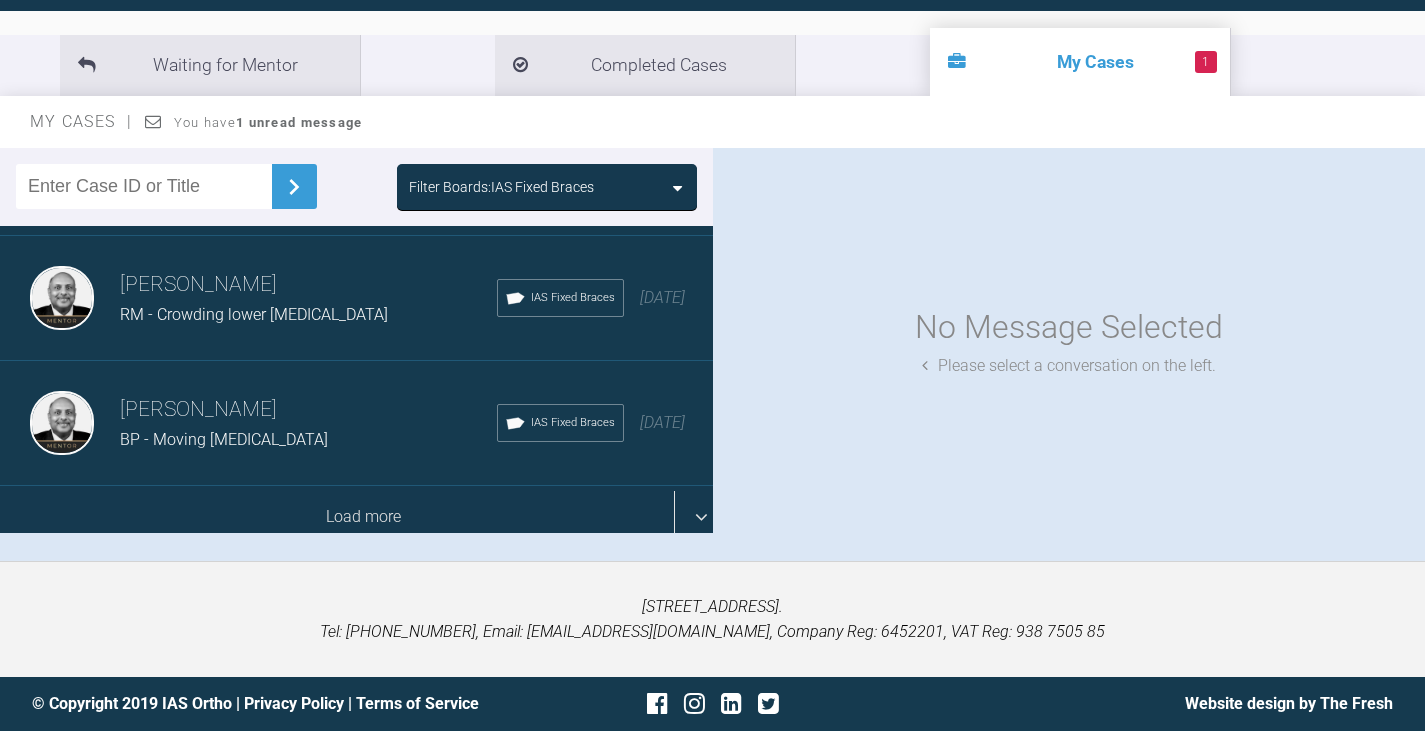 click on "Load more" at bounding box center [364, 517] 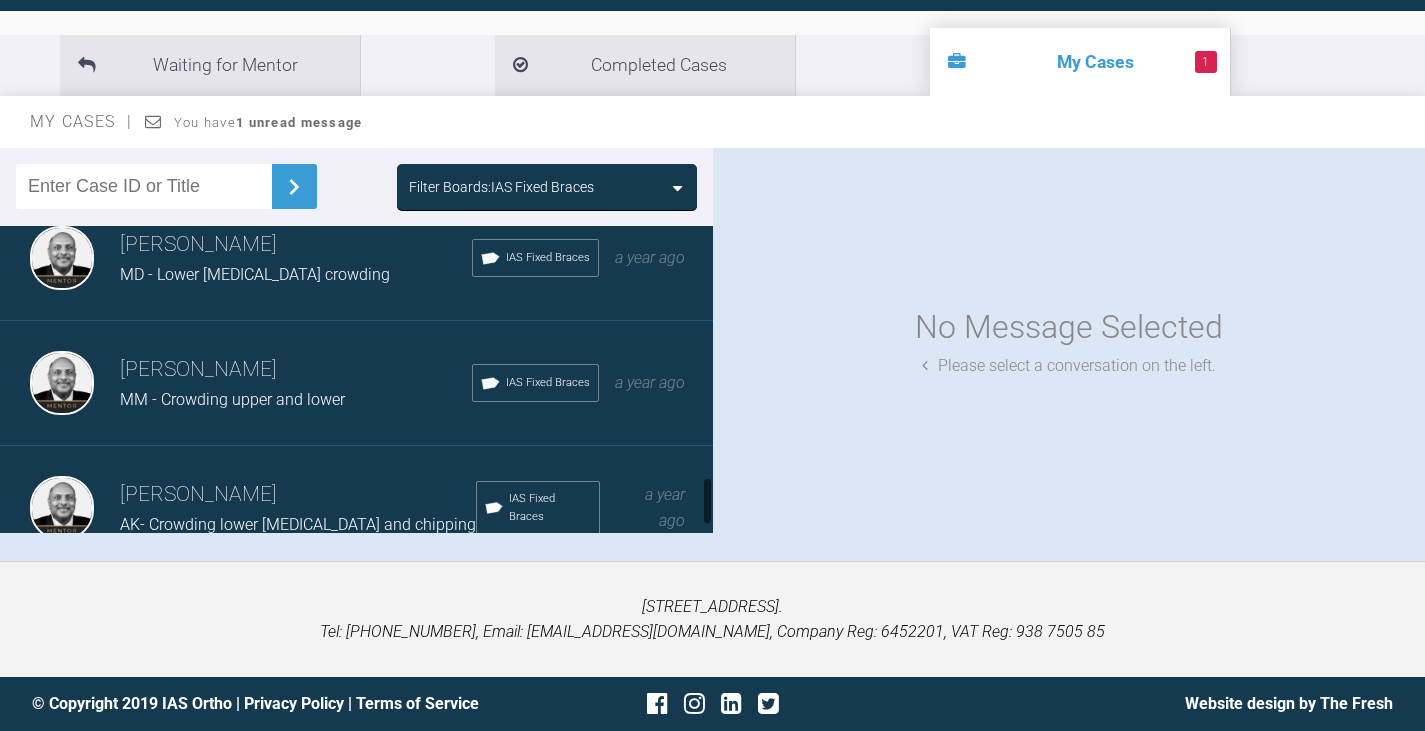 scroll, scrollTop: 1630, scrollLeft: 0, axis: vertical 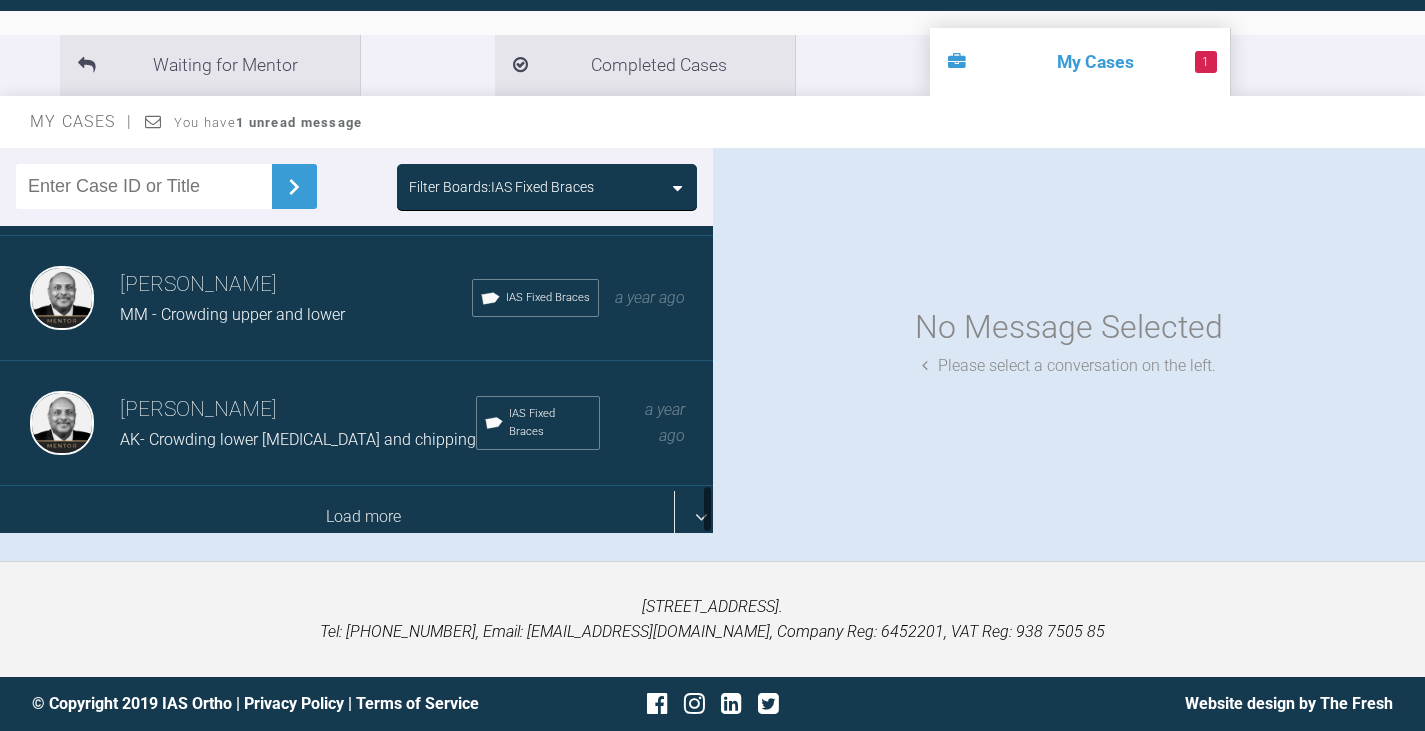 click on "Load more" at bounding box center [364, 517] 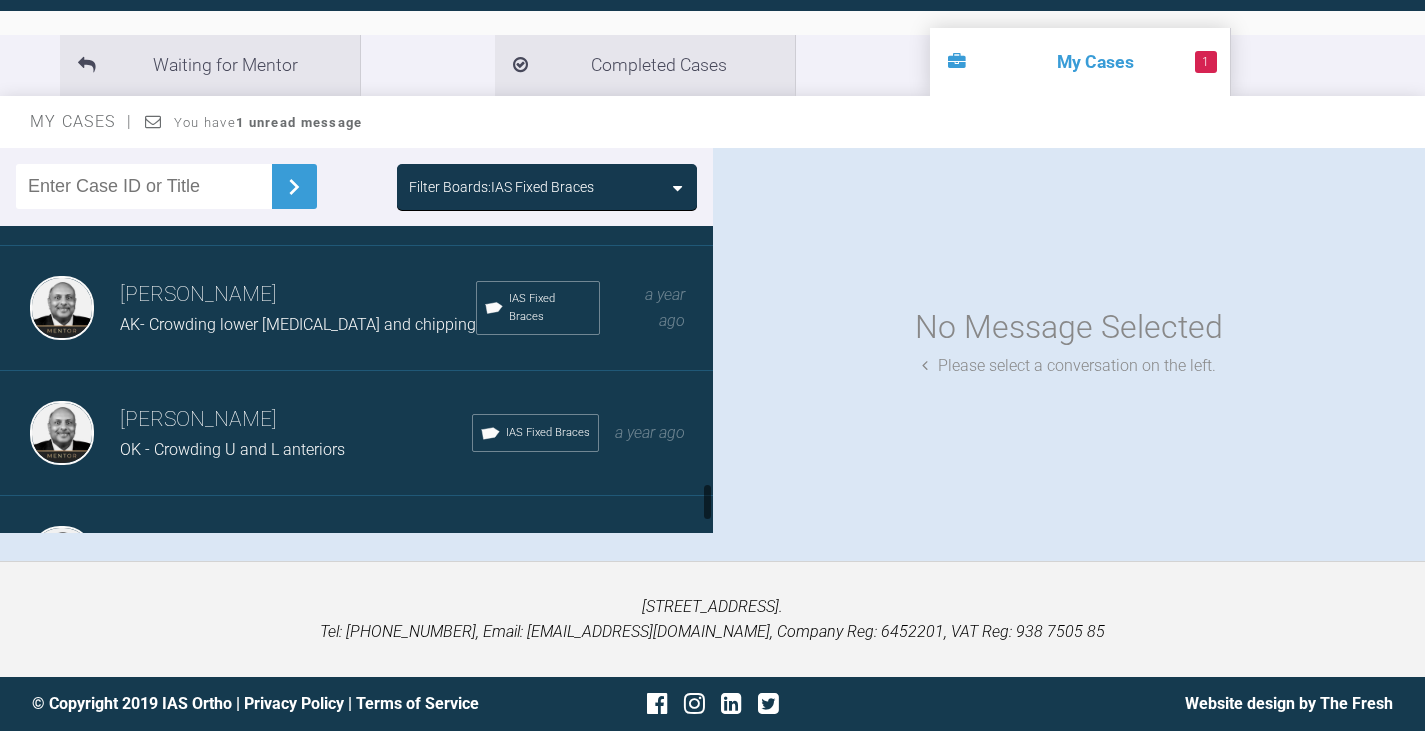 scroll, scrollTop: 2130, scrollLeft: 0, axis: vertical 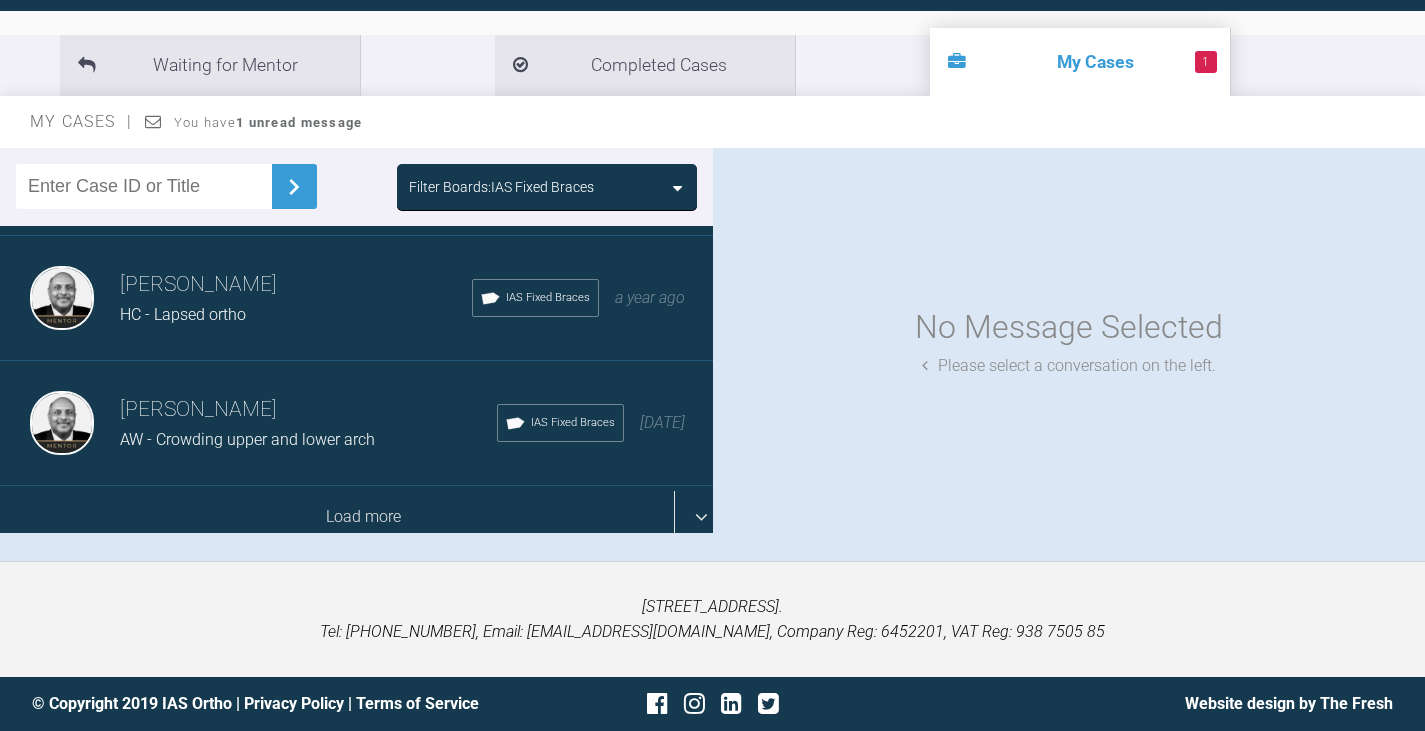 click on "Load more" at bounding box center [364, 517] 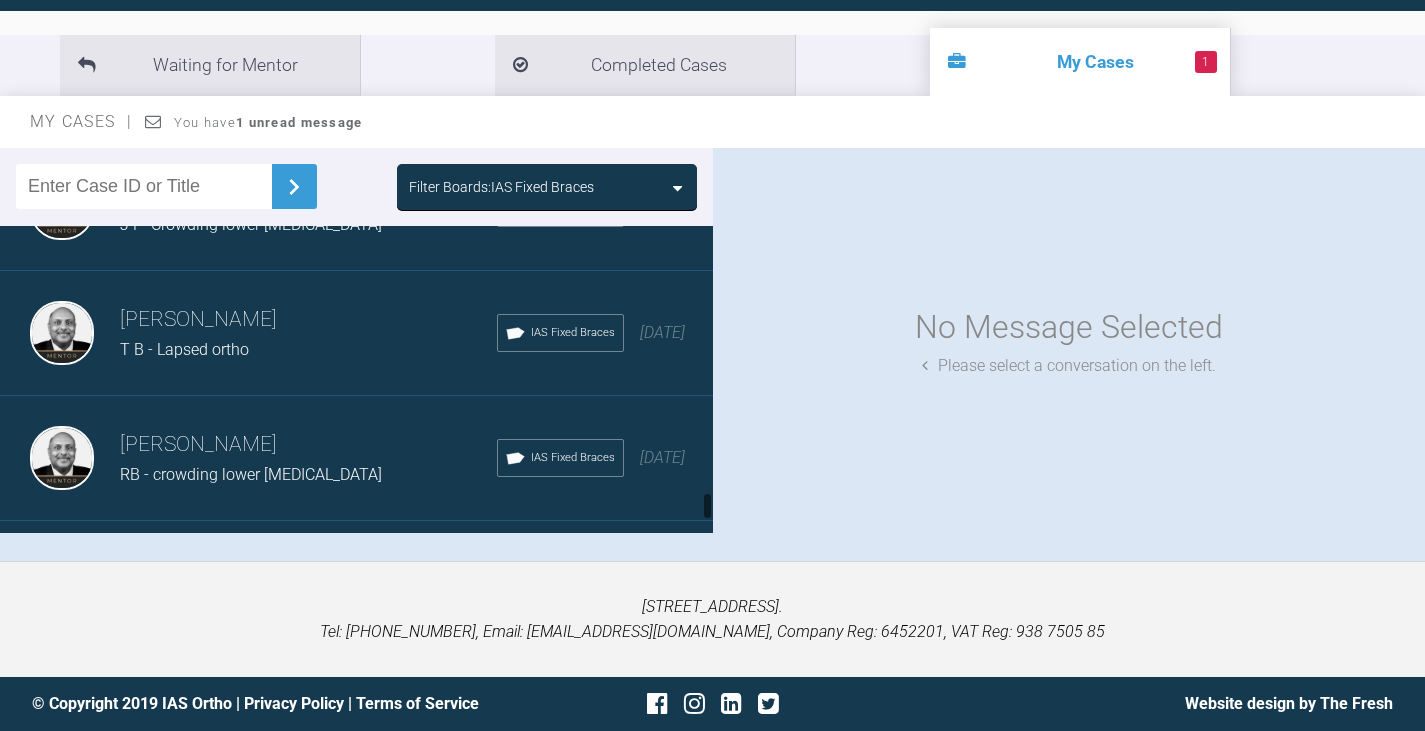 scroll, scrollTop: 3005, scrollLeft: 0, axis: vertical 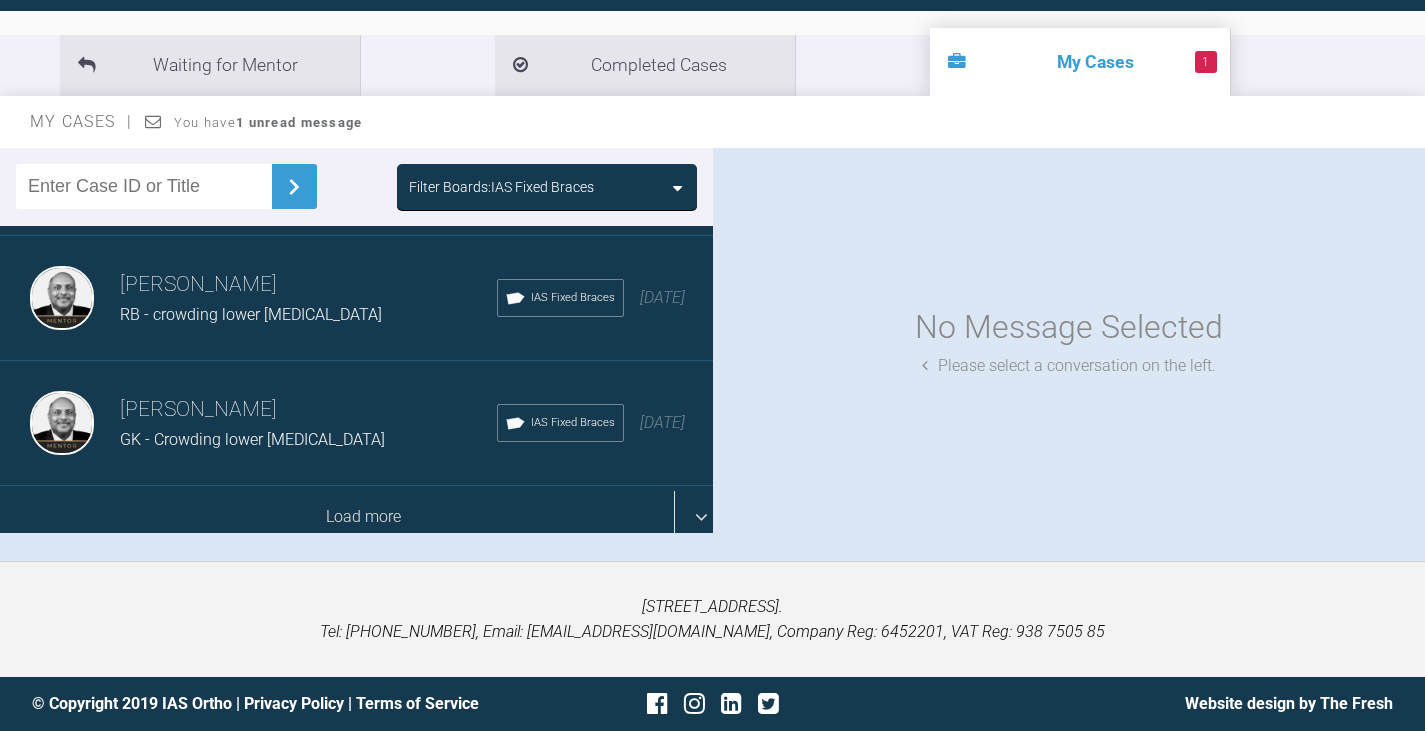 click on "Load more" at bounding box center [364, 517] 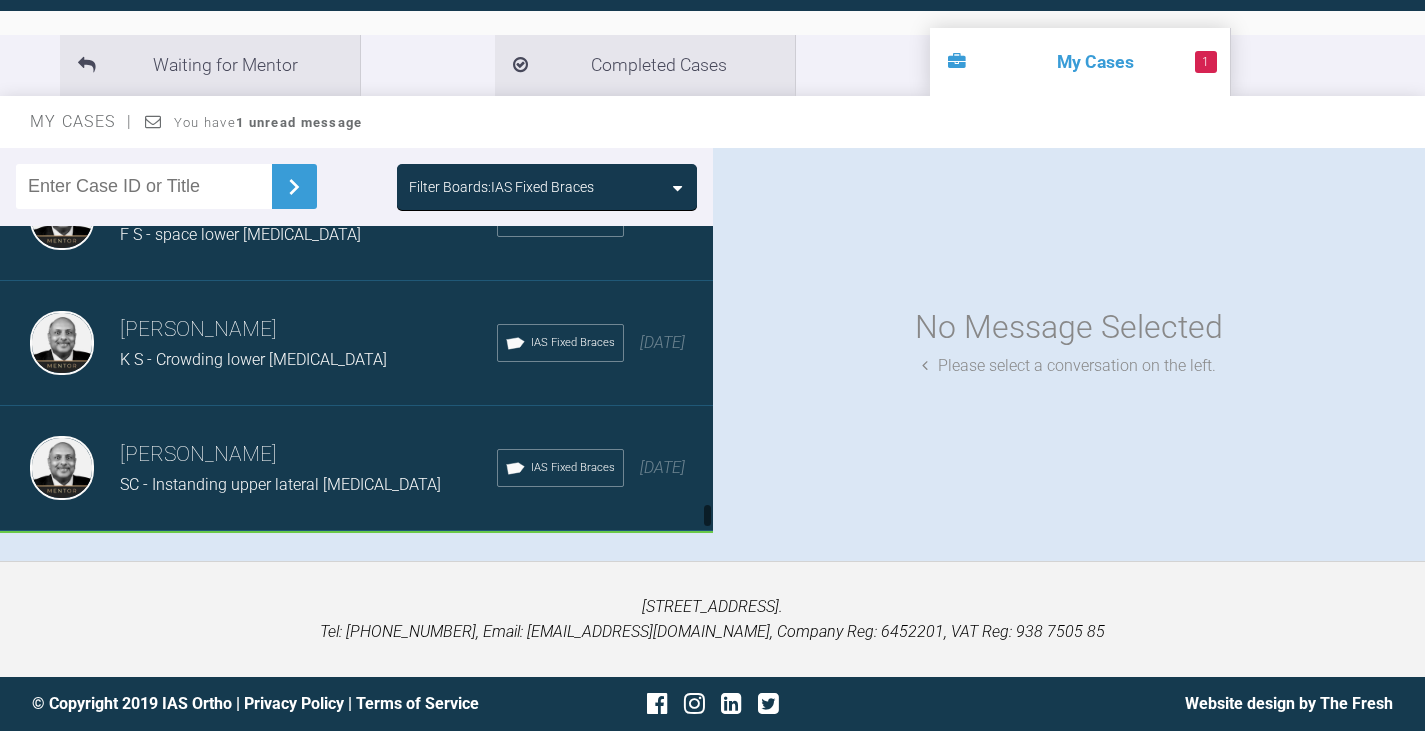 scroll, scrollTop: 4005, scrollLeft: 0, axis: vertical 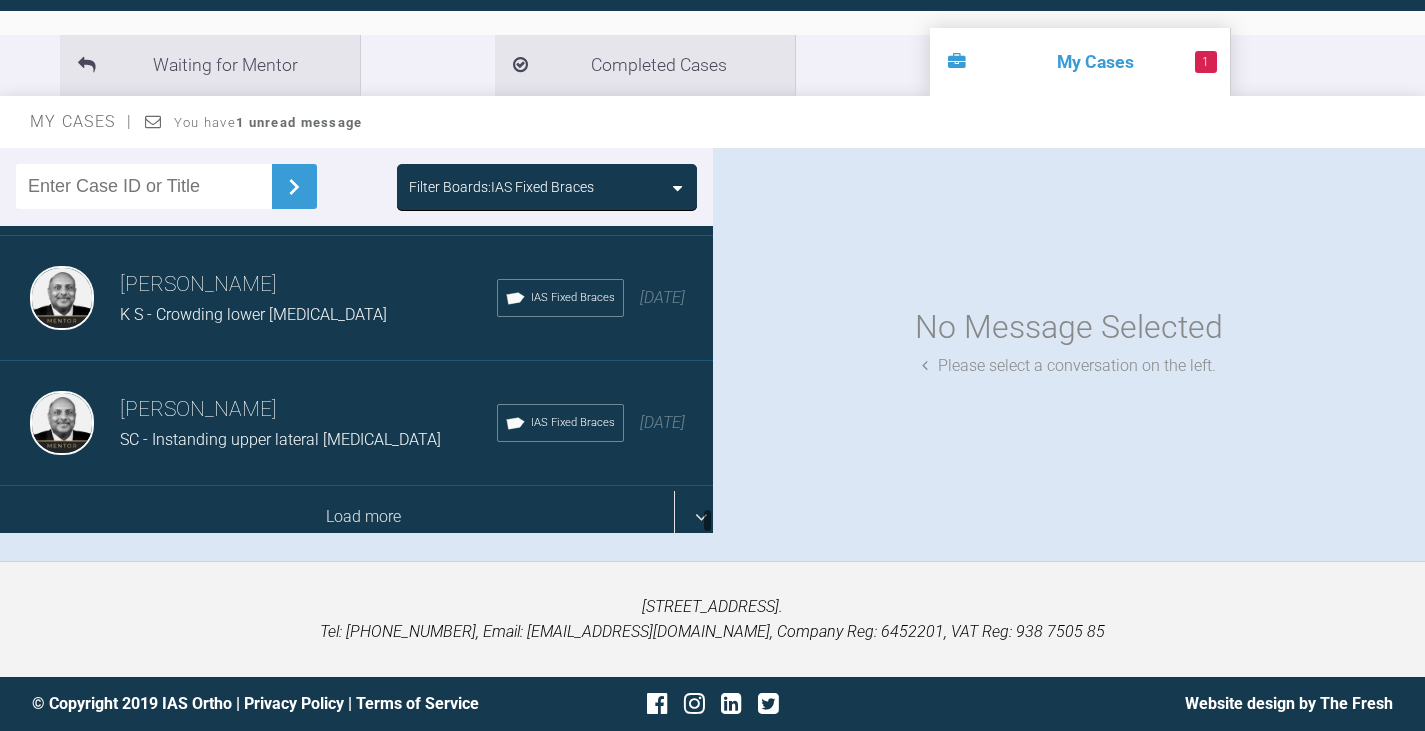 click on "Load more" at bounding box center [364, 517] 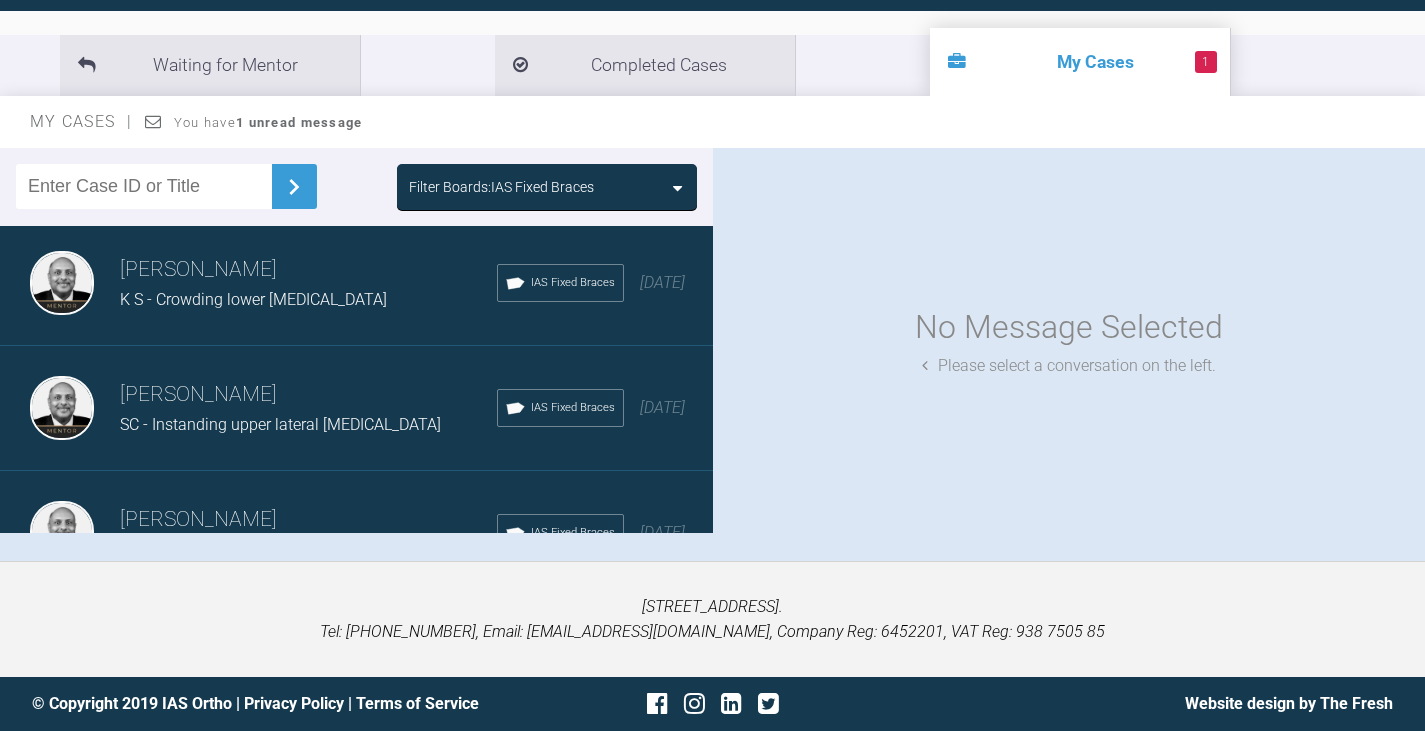 scroll, scrollTop: 4605, scrollLeft: 0, axis: vertical 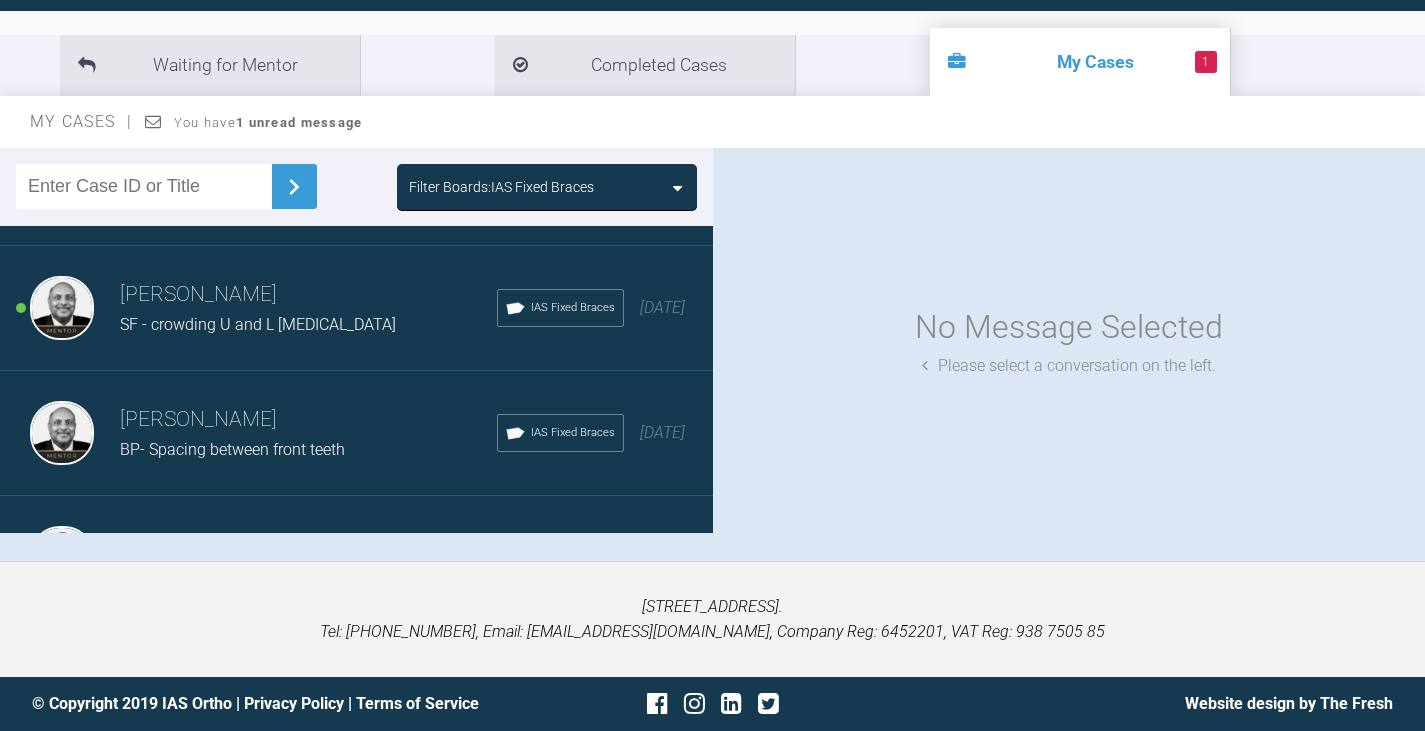 click on "[PERSON_NAME] SF - crowding U and L [MEDICAL_DATA] IAS Fixed Braces [DATE]" at bounding box center (364, 308) 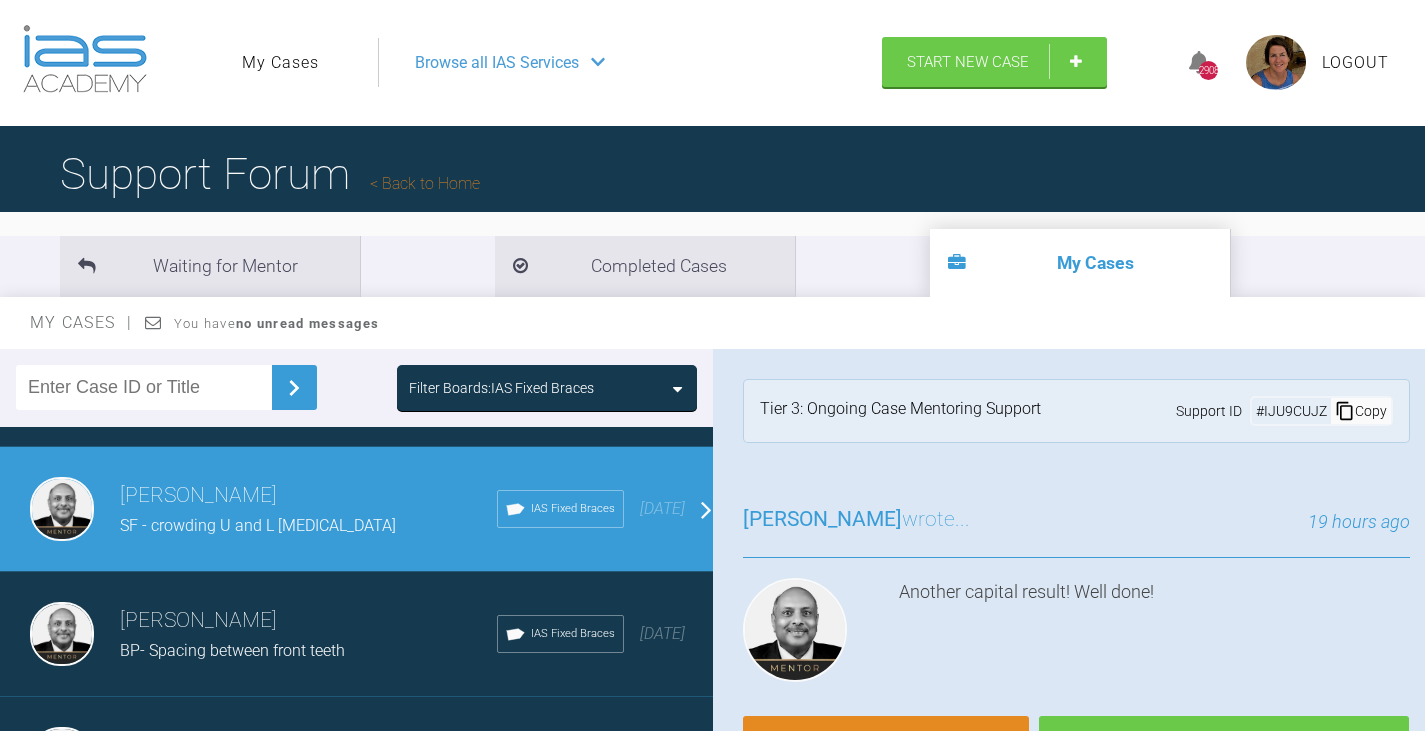 scroll, scrollTop: 0, scrollLeft: 0, axis: both 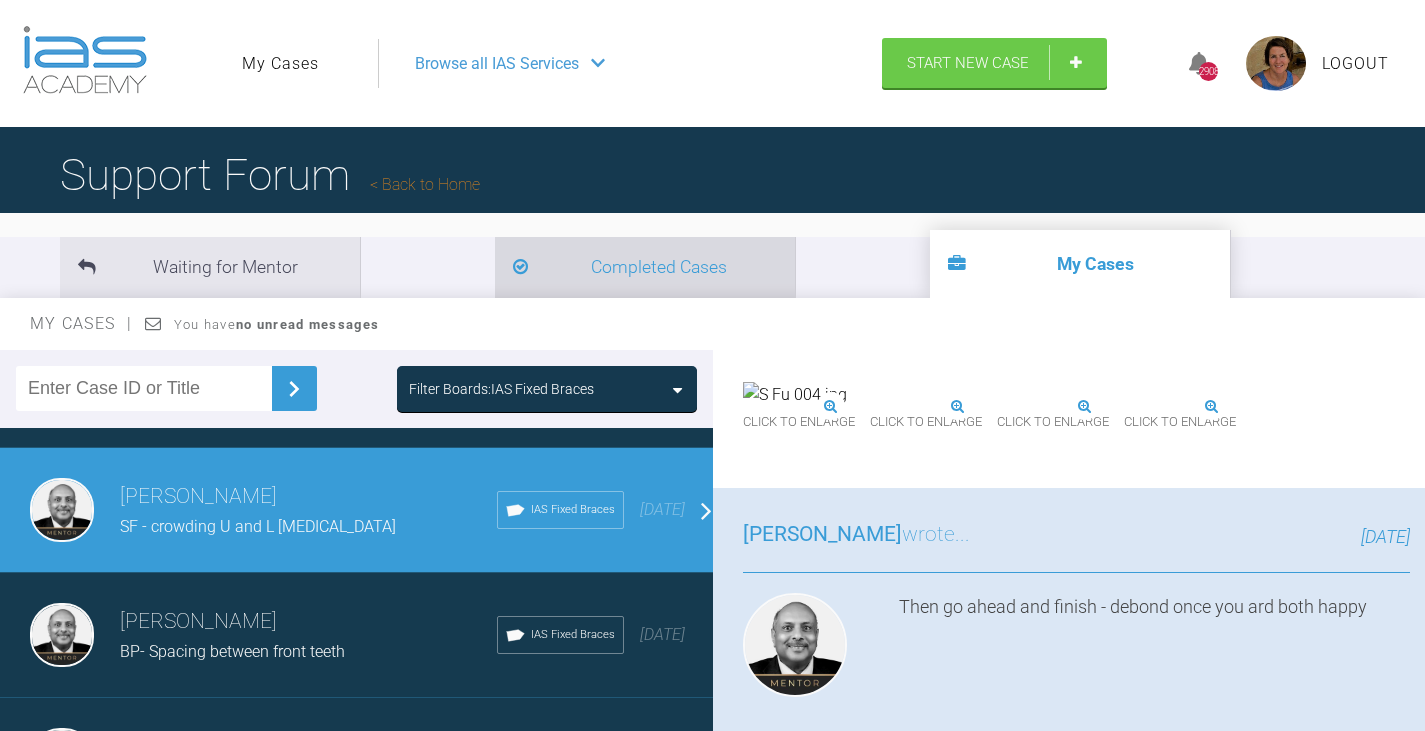 click on "Completed Cases" at bounding box center [645, 267] 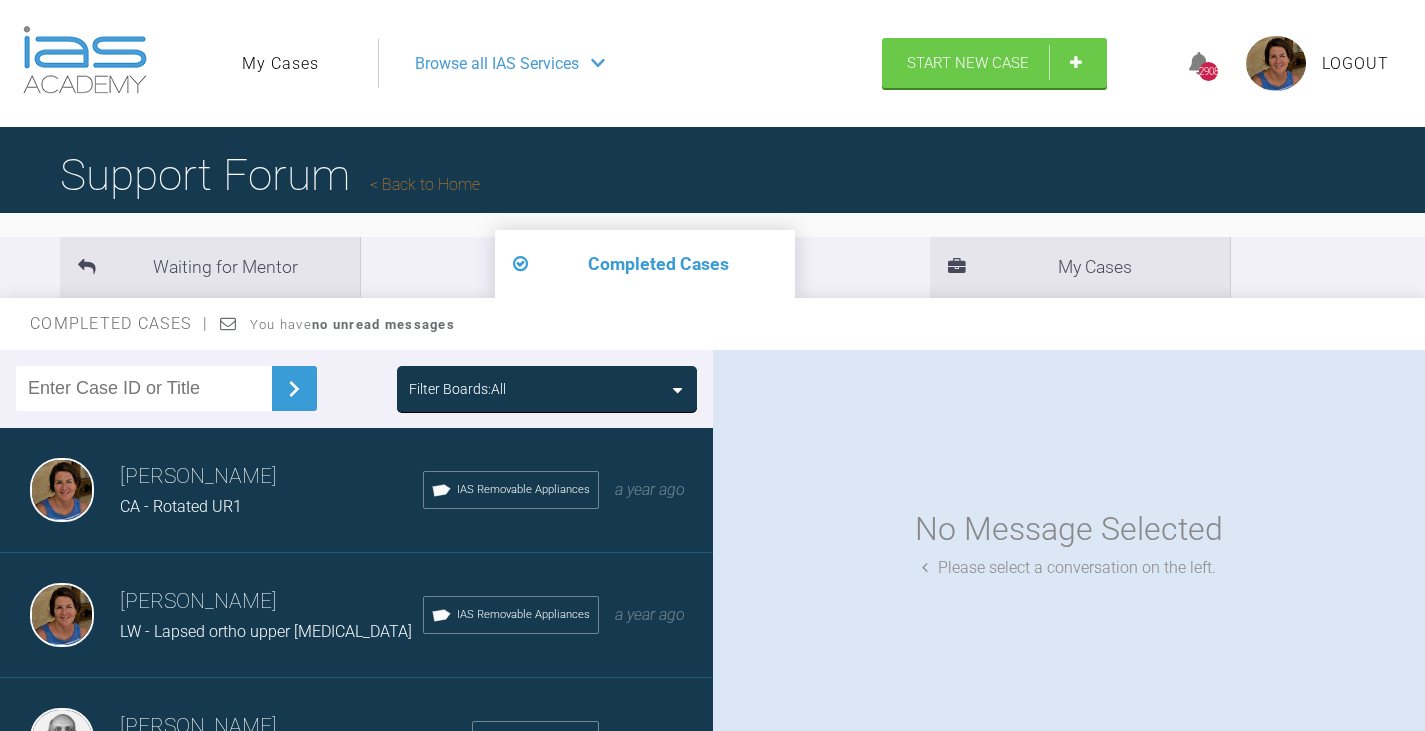 click on "Filter Boards:  All" at bounding box center (547, 389) 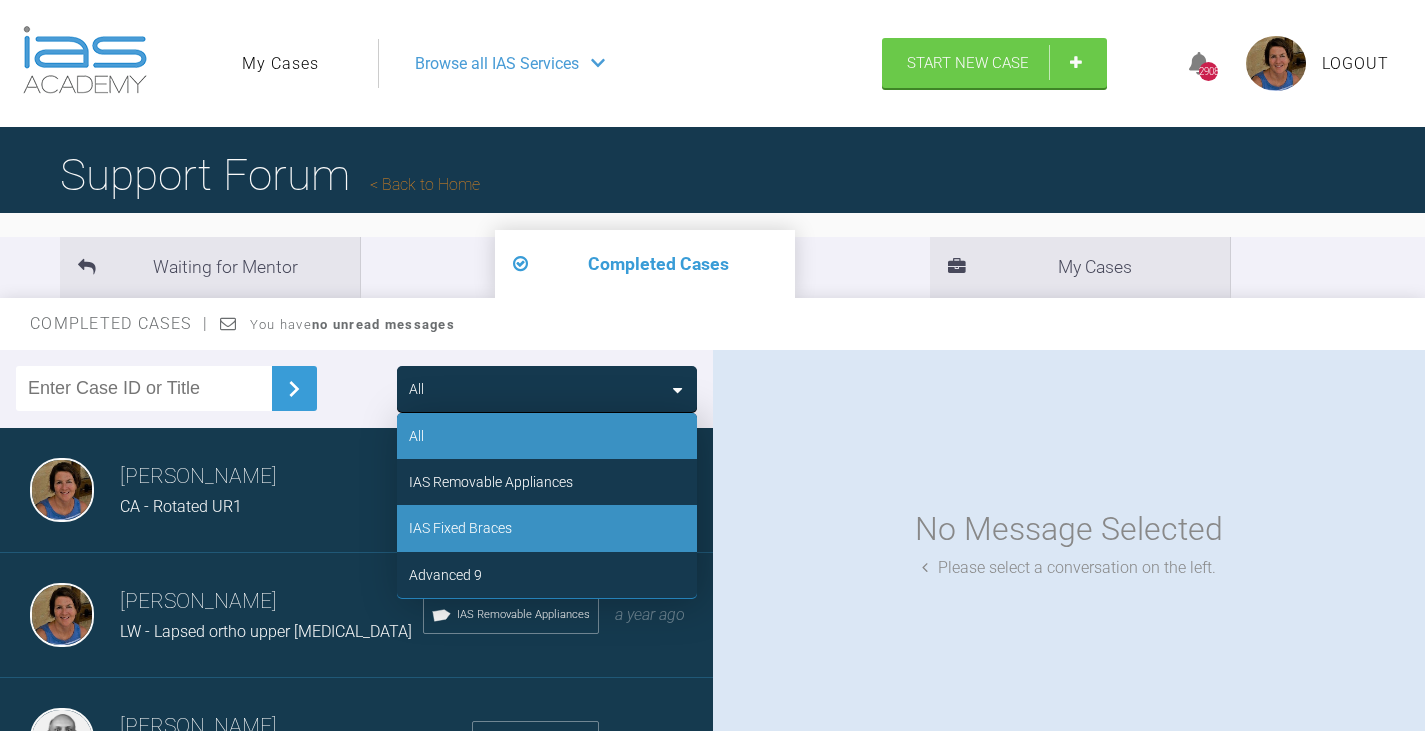 click on "IAS Fixed Braces" at bounding box center [460, 528] 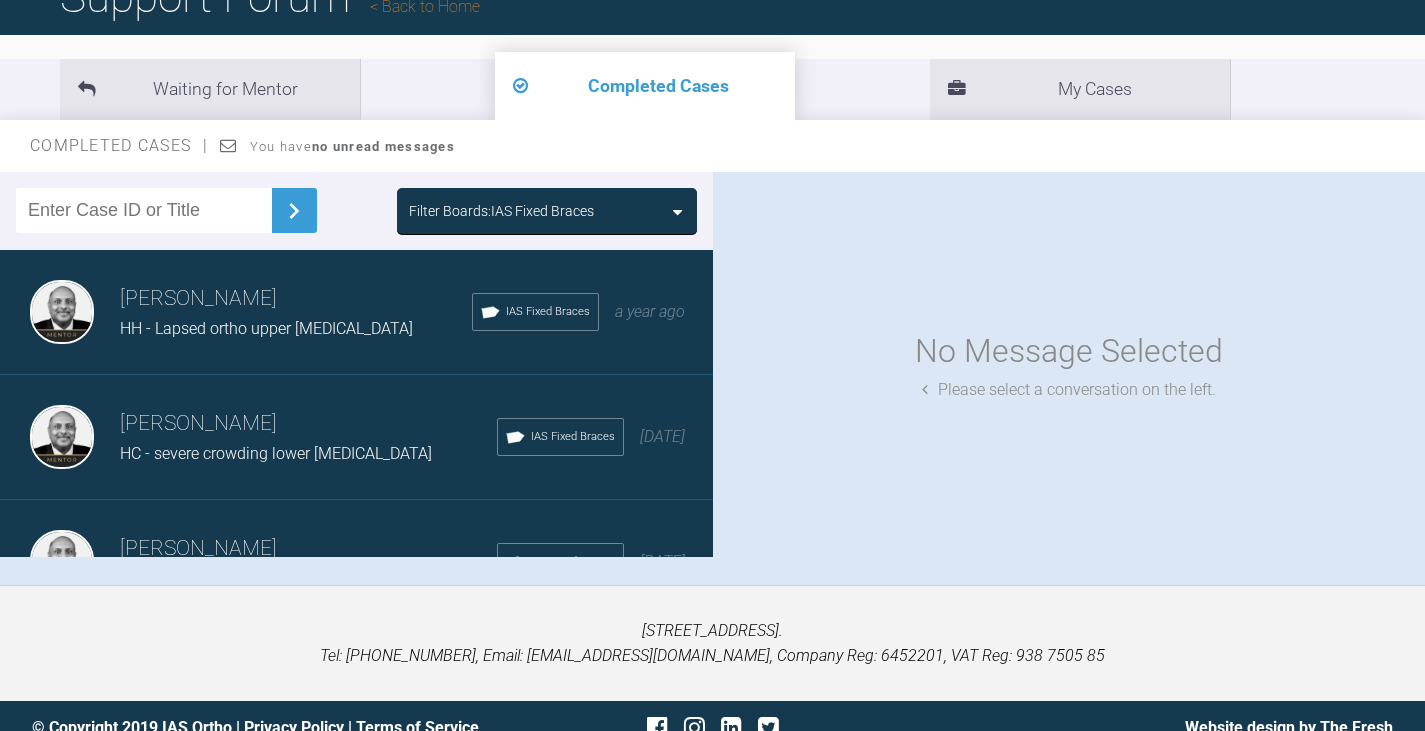 scroll, scrollTop: 202, scrollLeft: 0, axis: vertical 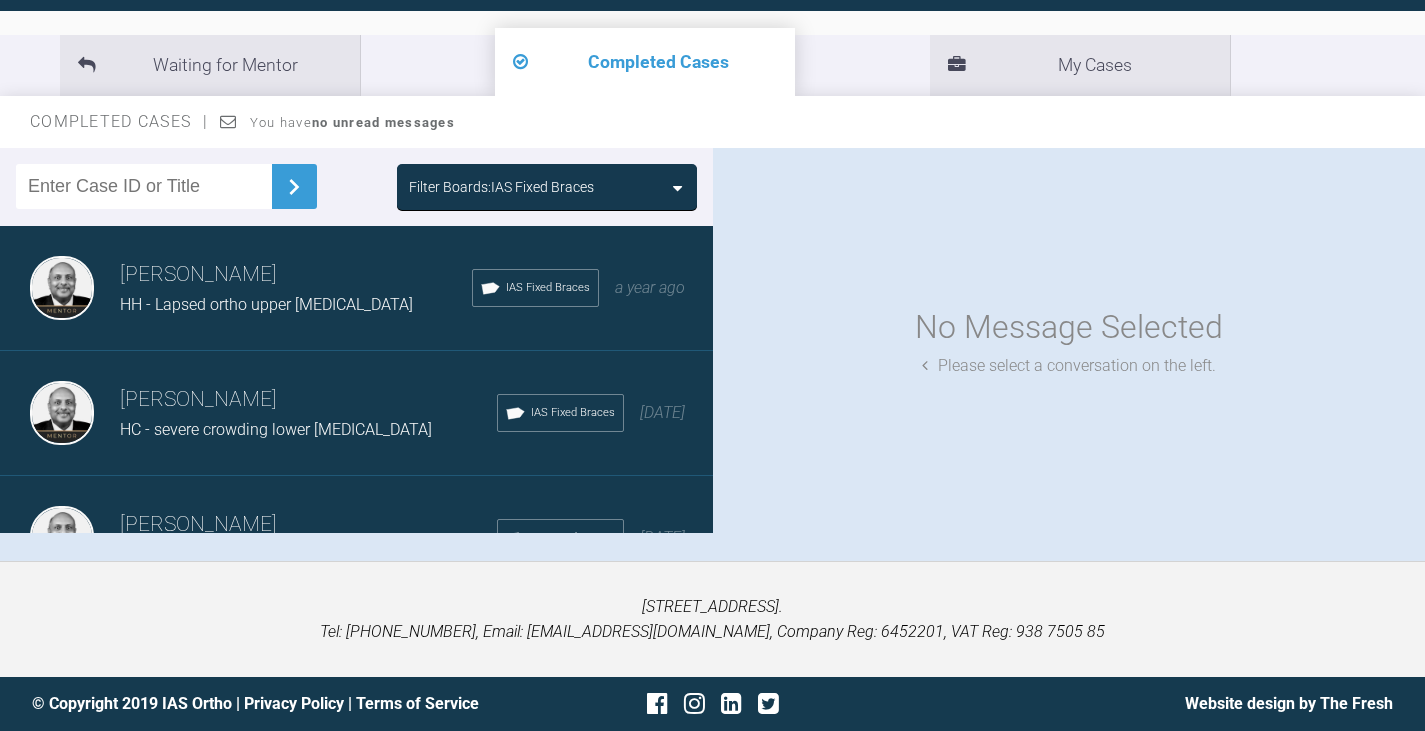 click on "Filter Boards:  IAS Fixed Braces" at bounding box center [547, 187] 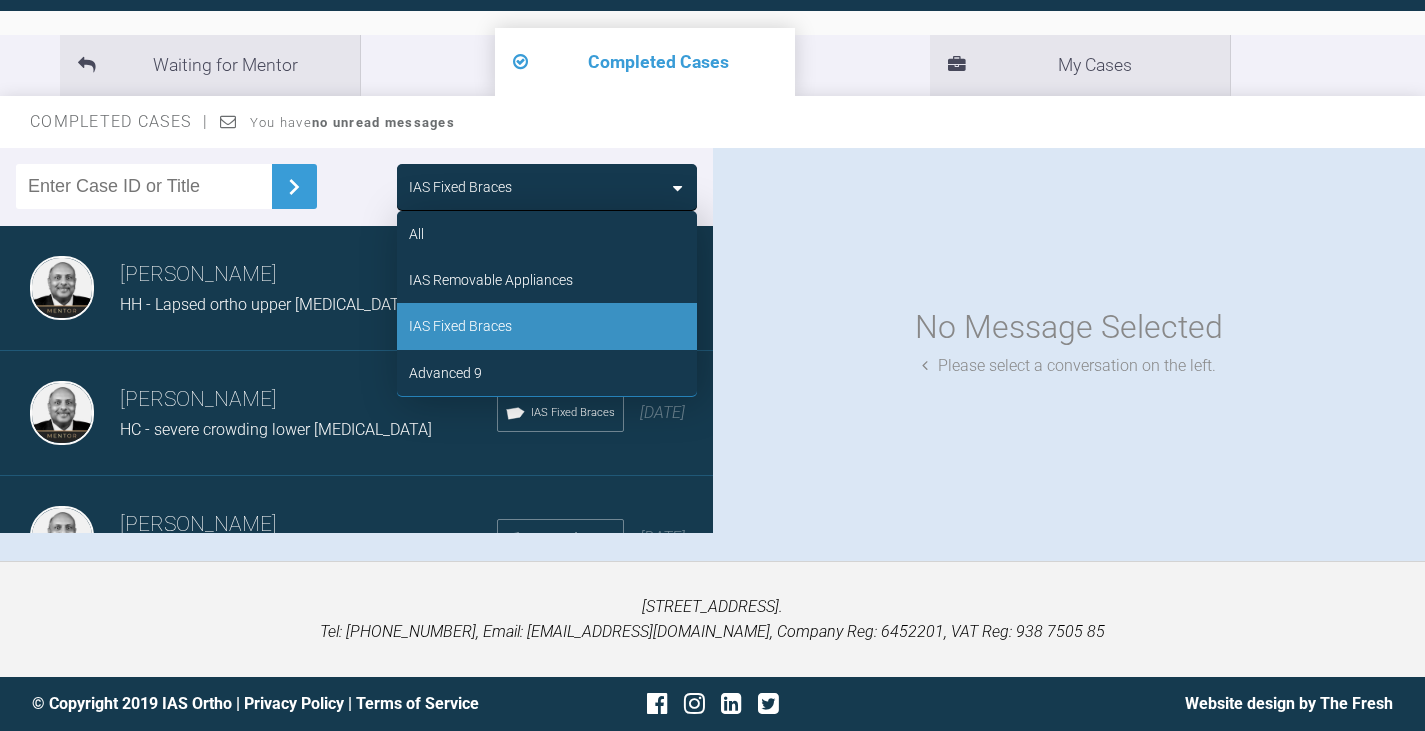 click on "IAS Fixed Braces" at bounding box center (460, 326) 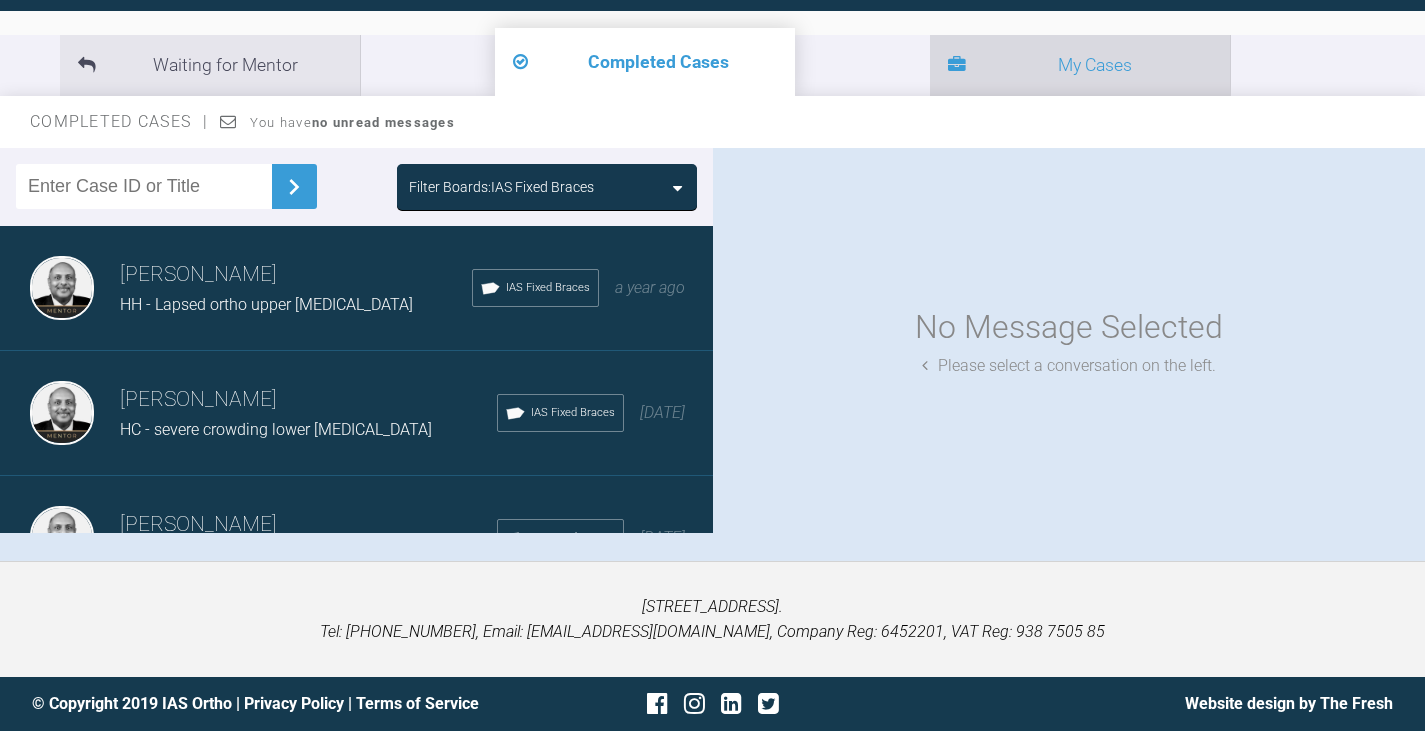 click on "My Cases" at bounding box center (1080, 65) 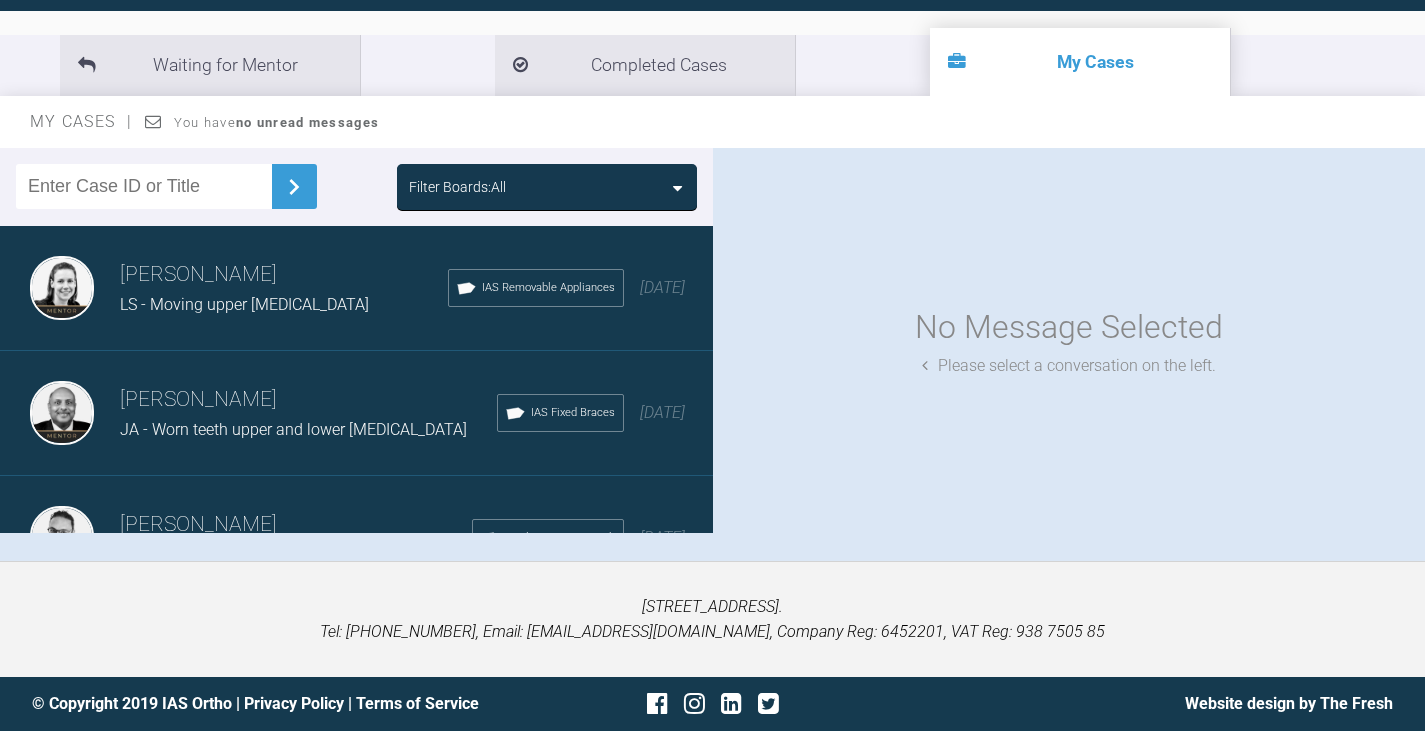click on "Filter Boards:  All" at bounding box center (547, 187) 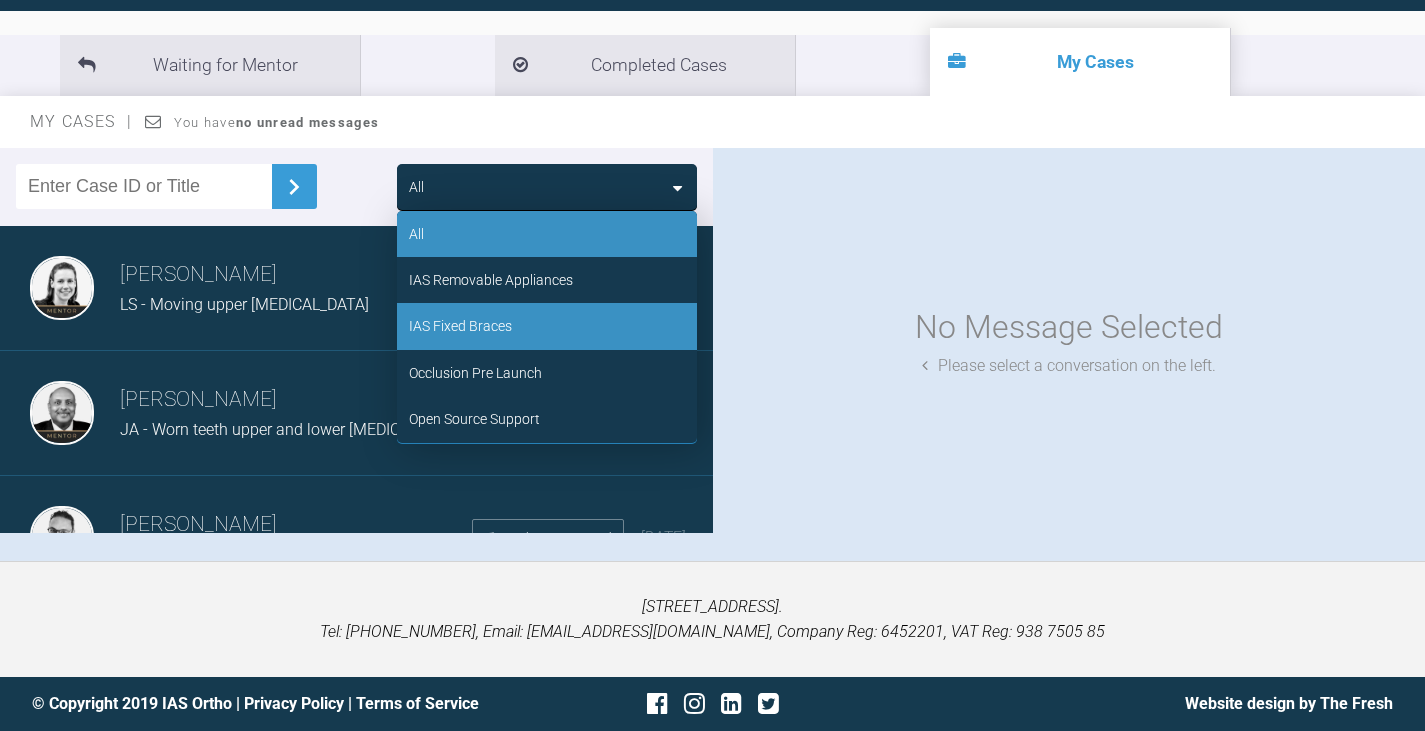 click on "IAS Fixed Braces" at bounding box center [460, 326] 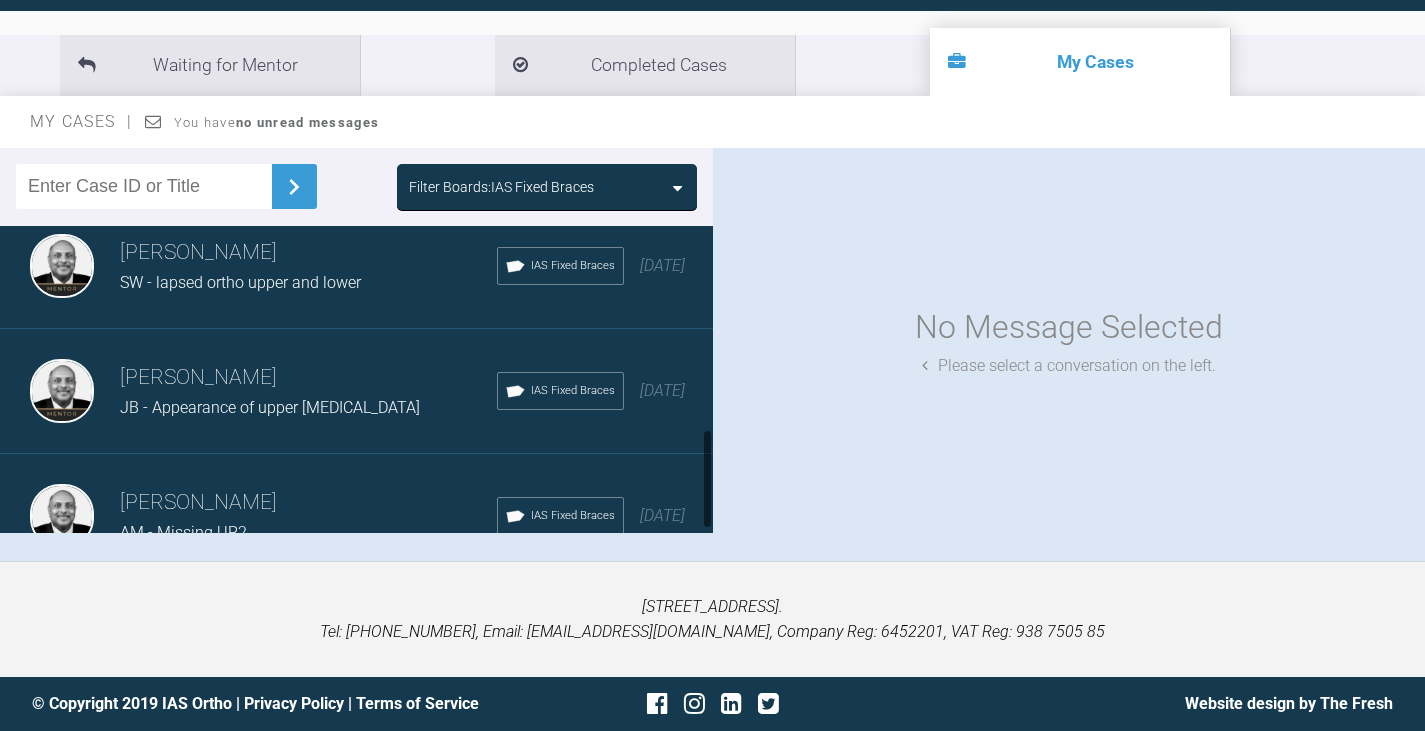 scroll, scrollTop: 630, scrollLeft: 0, axis: vertical 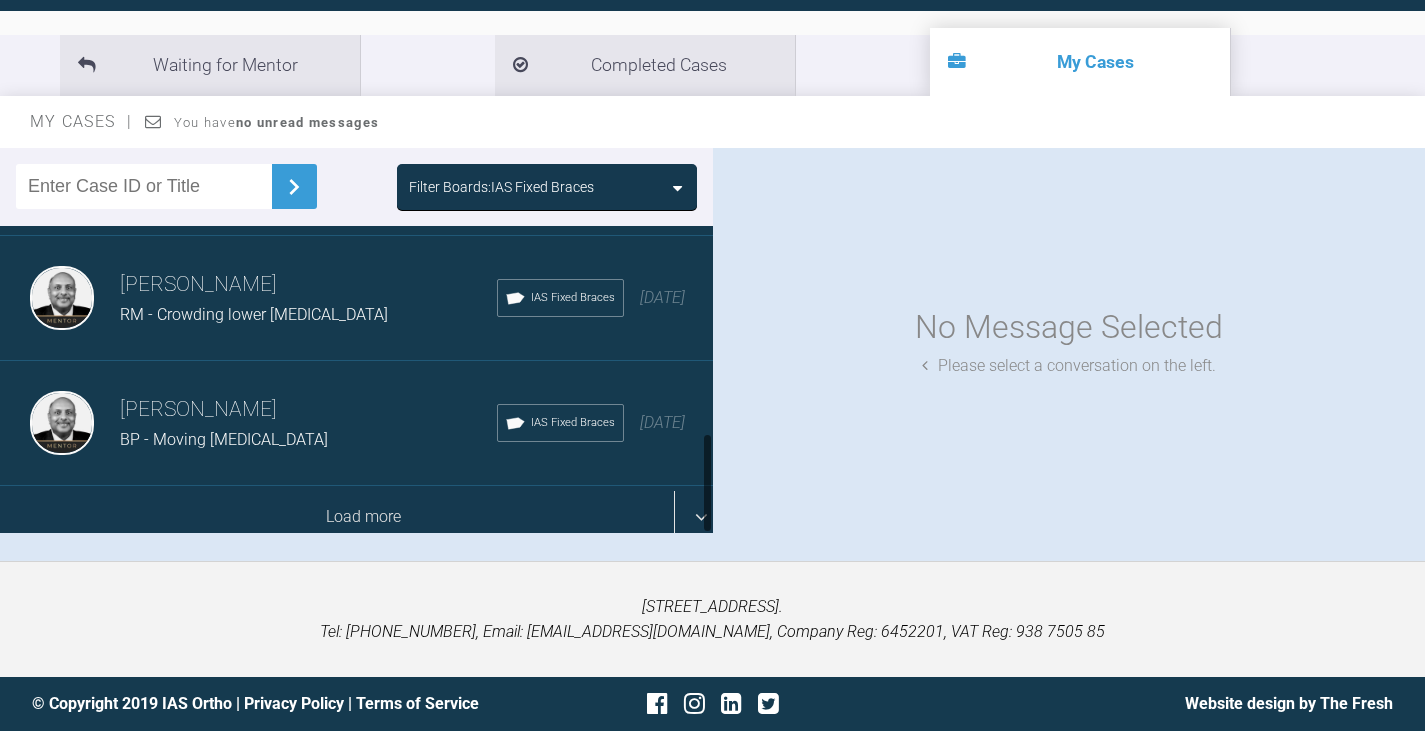 click on "Load more" at bounding box center (364, 517) 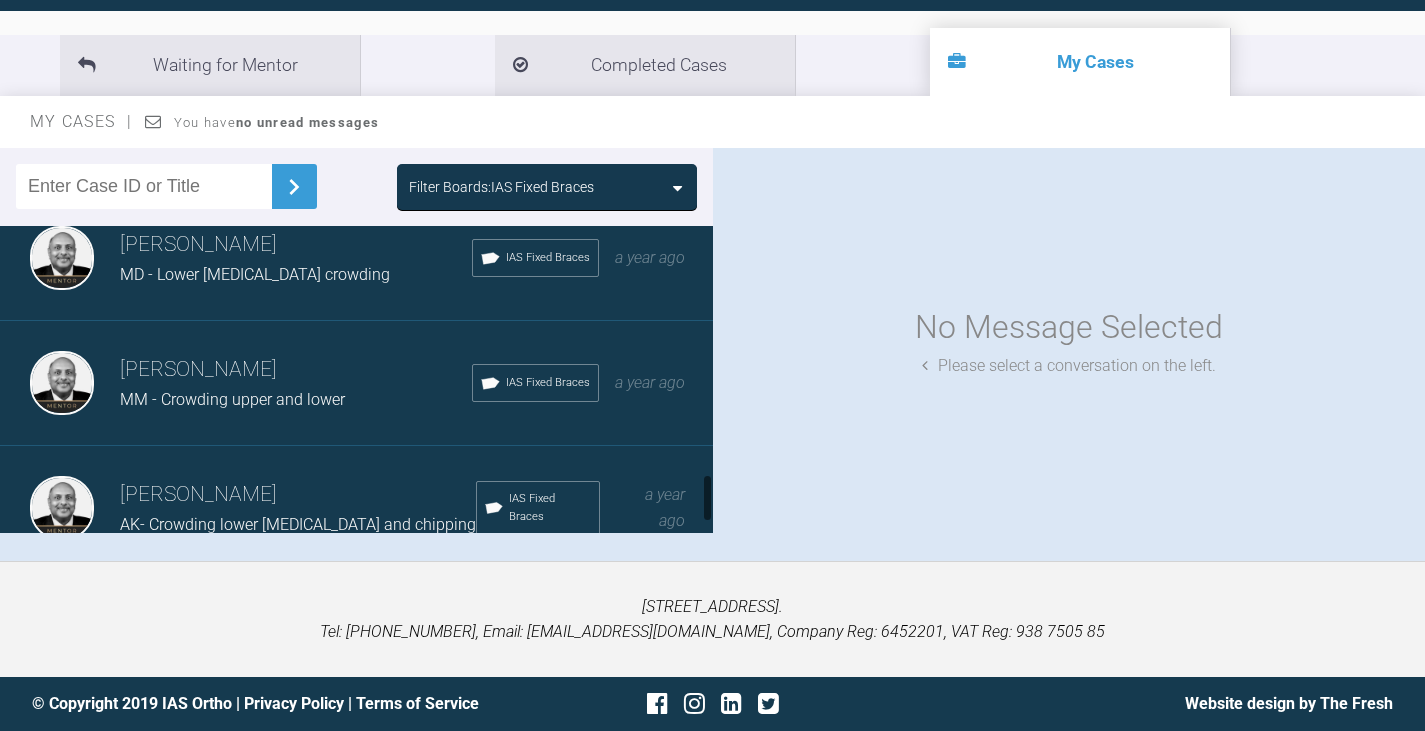 scroll, scrollTop: 1630, scrollLeft: 0, axis: vertical 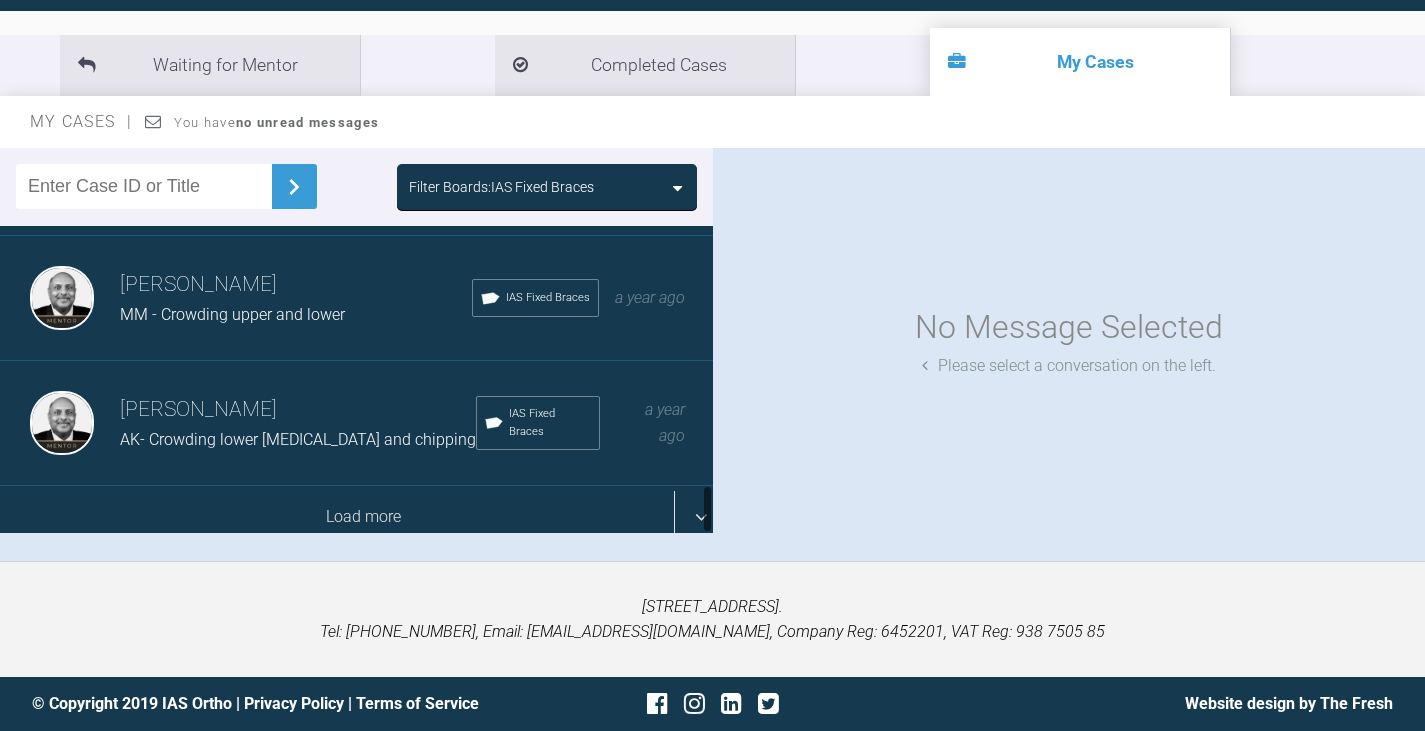 click on "Load more" at bounding box center (364, 517) 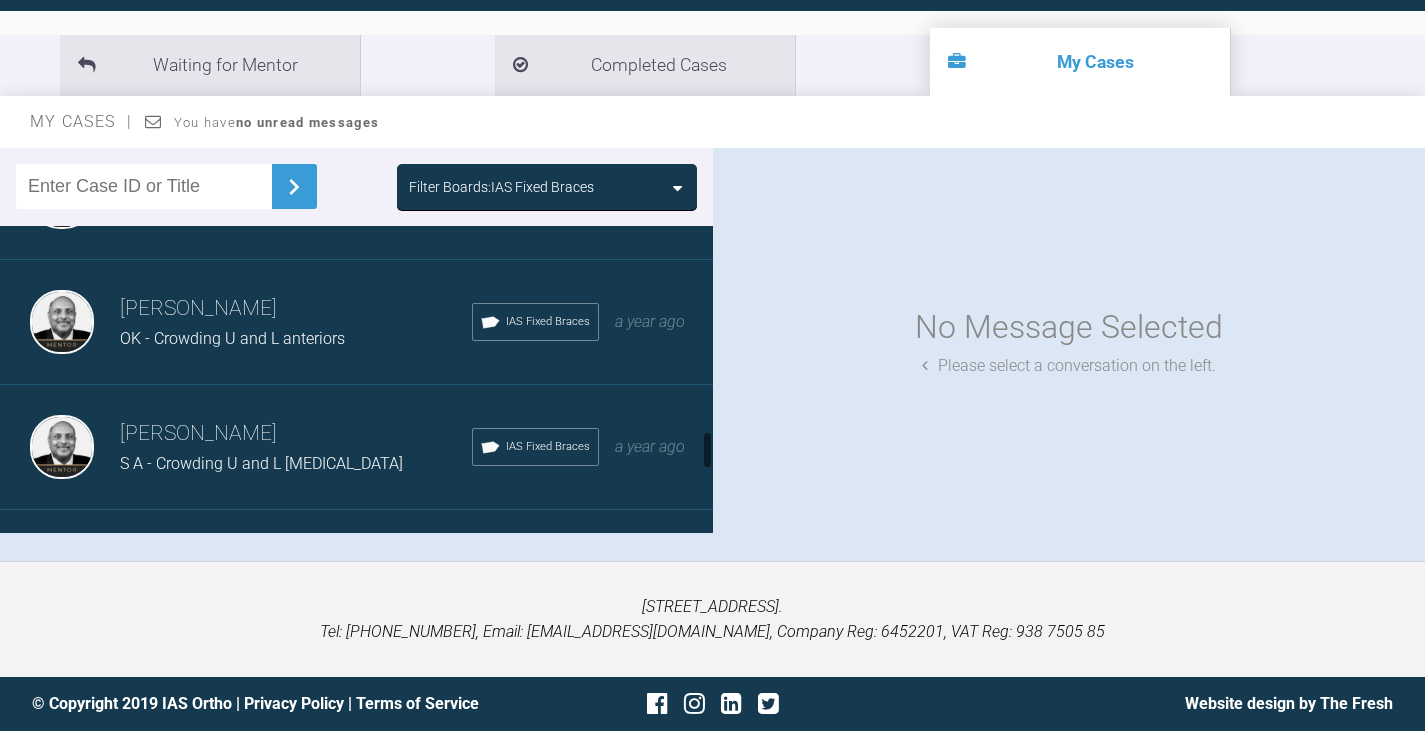 scroll, scrollTop: 2130, scrollLeft: 0, axis: vertical 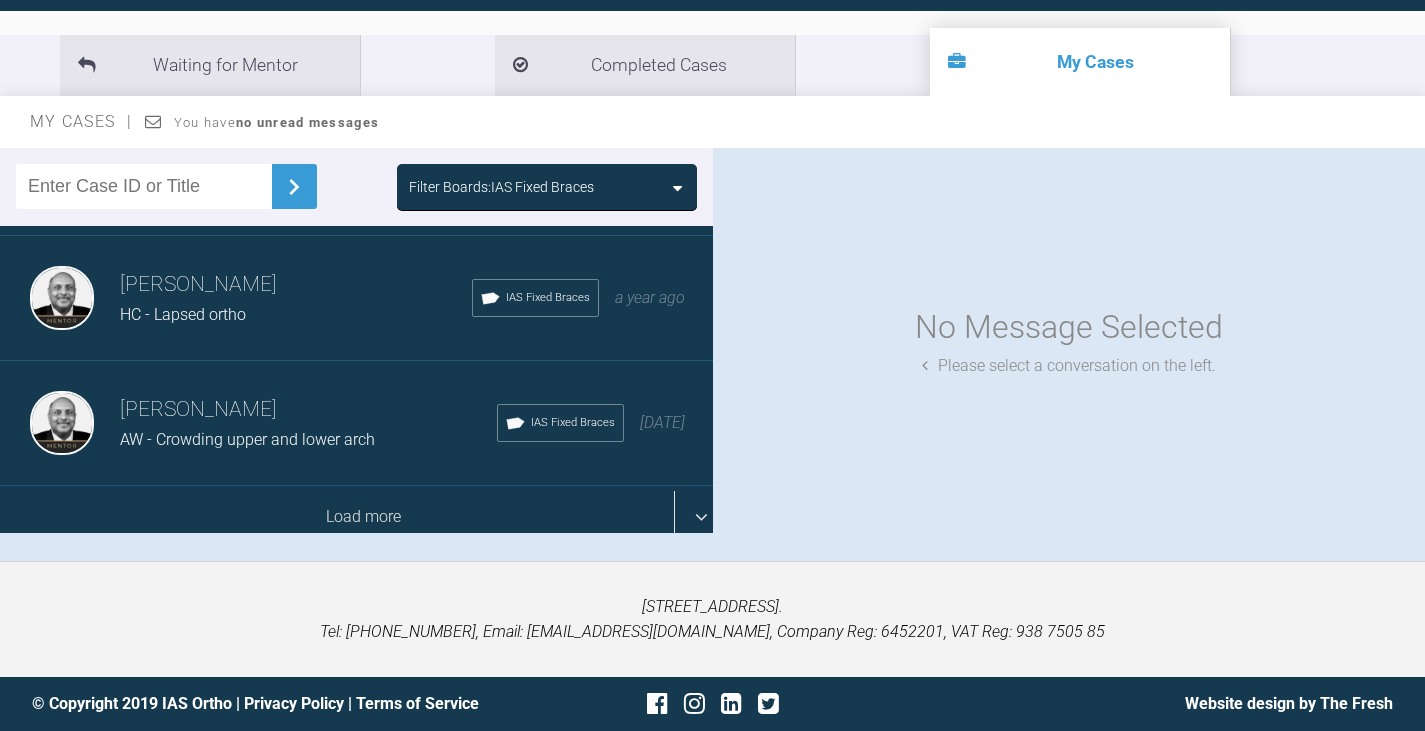 click on "Load more" at bounding box center (364, 517) 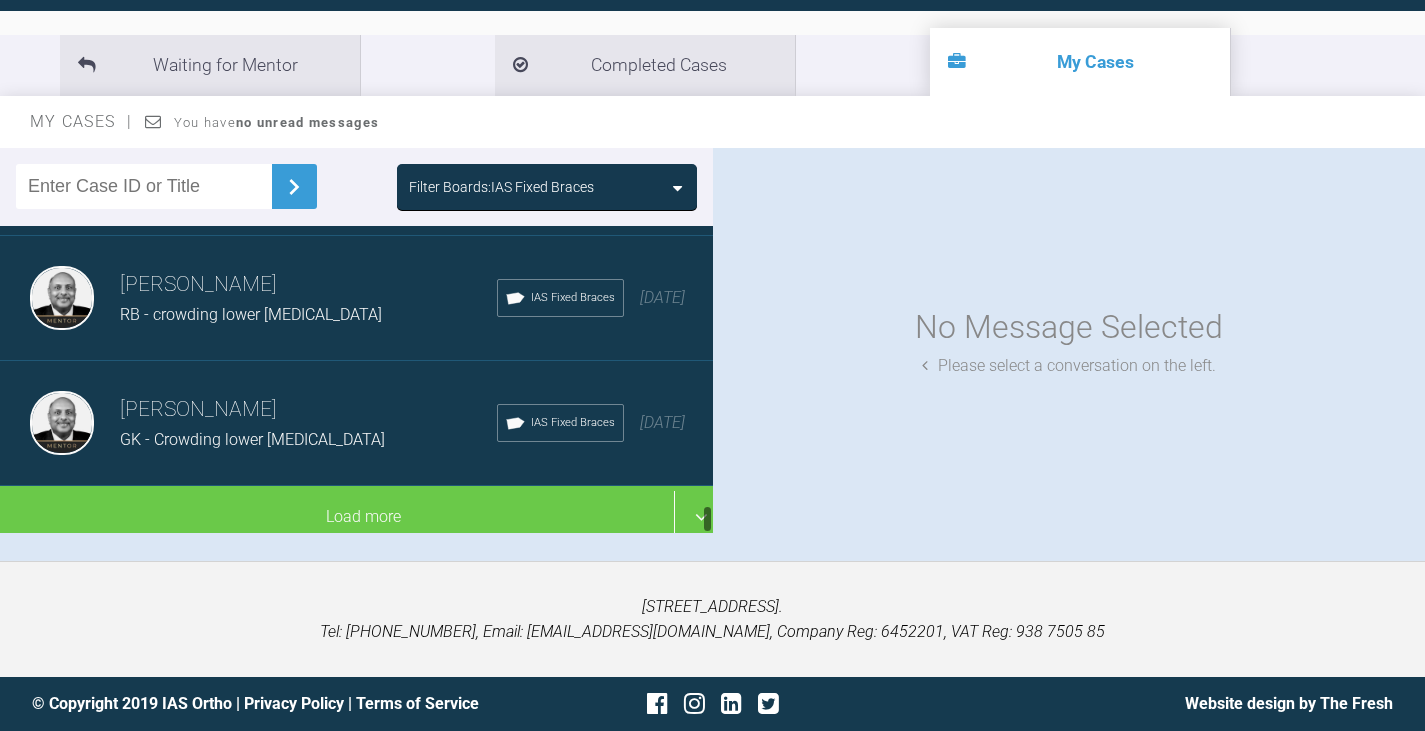 scroll, scrollTop: 3005, scrollLeft: 0, axis: vertical 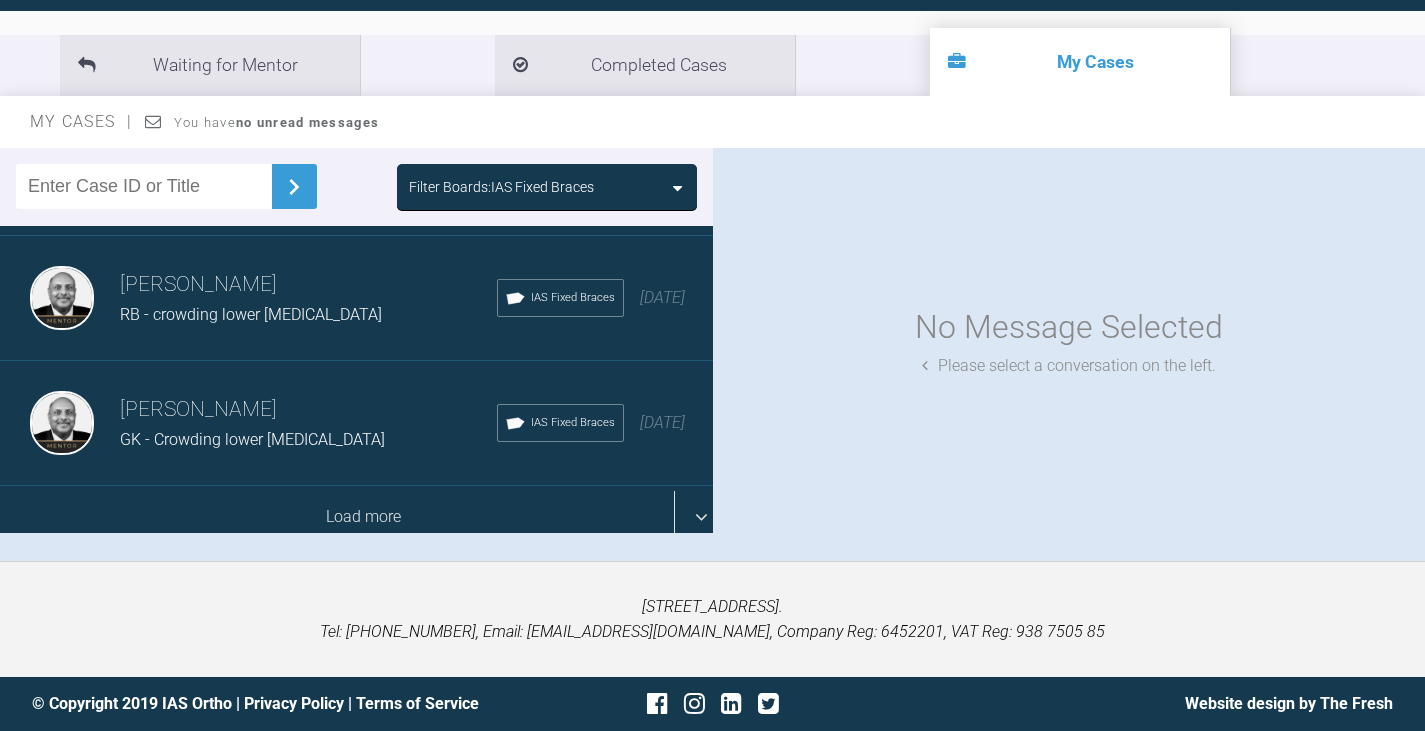 click on "Load more" at bounding box center (364, 517) 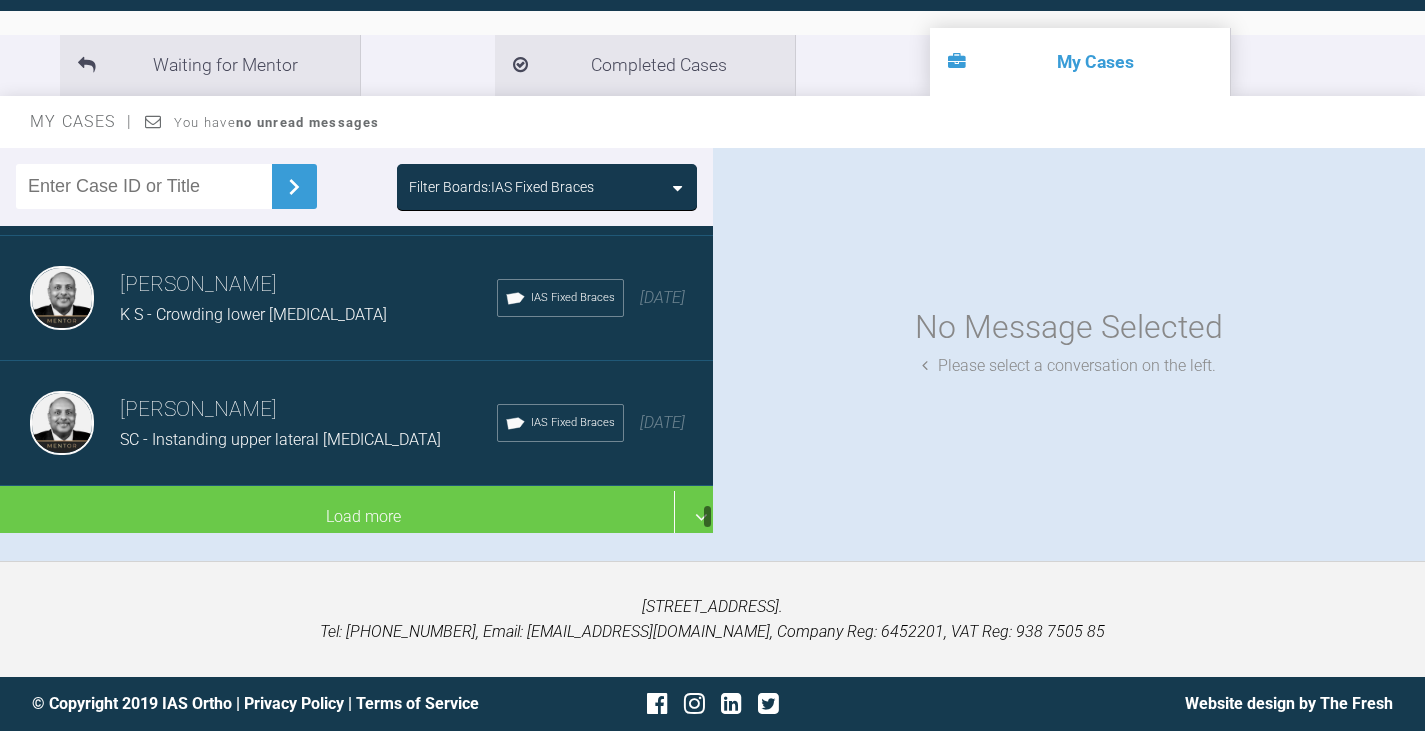 scroll, scrollTop: 4005, scrollLeft: 0, axis: vertical 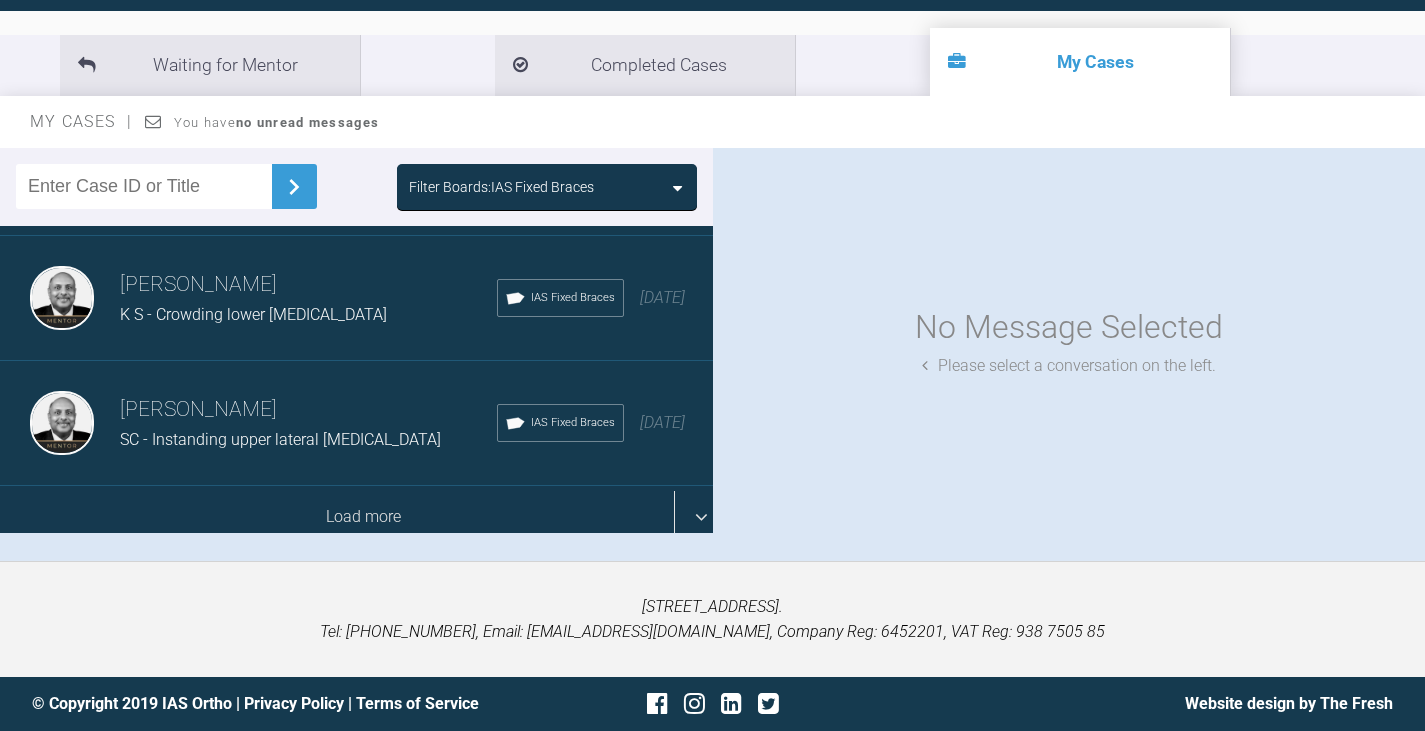 click on "Load more" at bounding box center [364, 517] 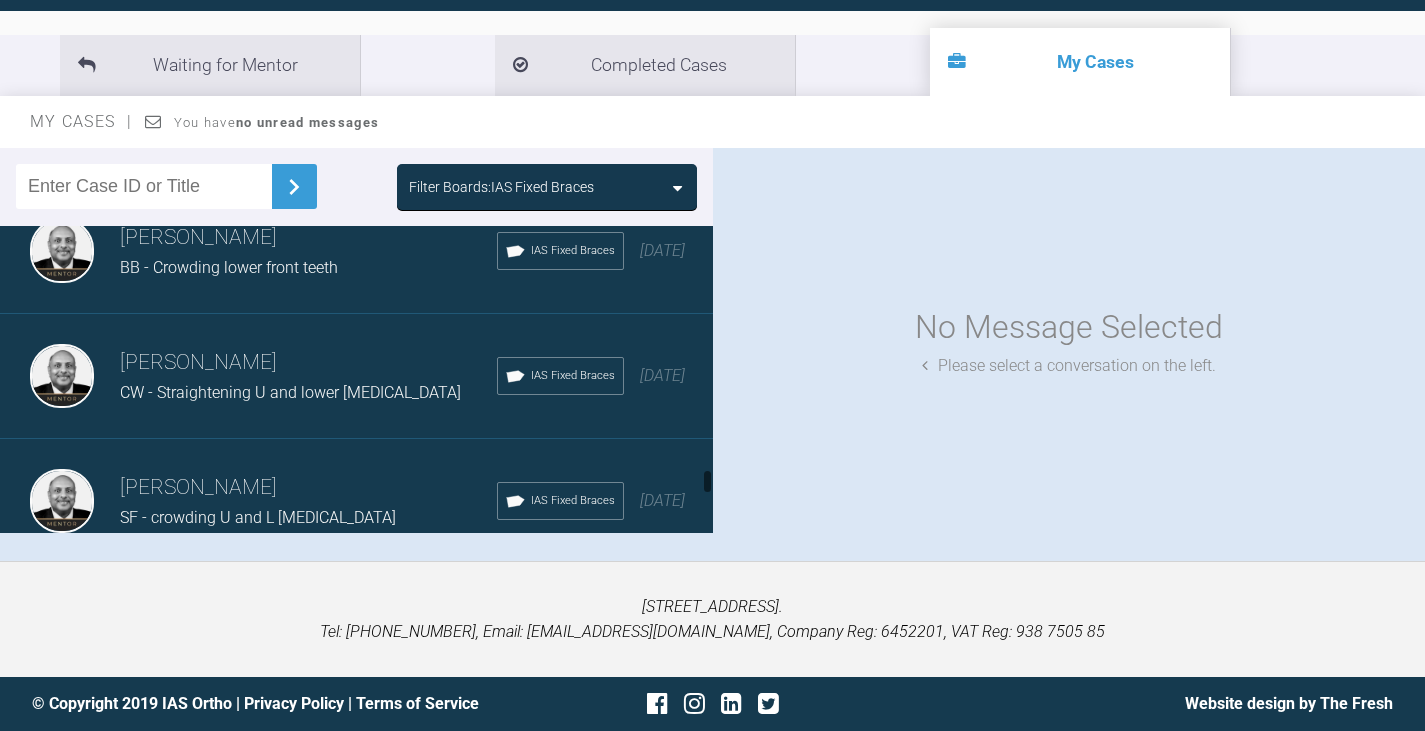 scroll, scrollTop: 4505, scrollLeft: 0, axis: vertical 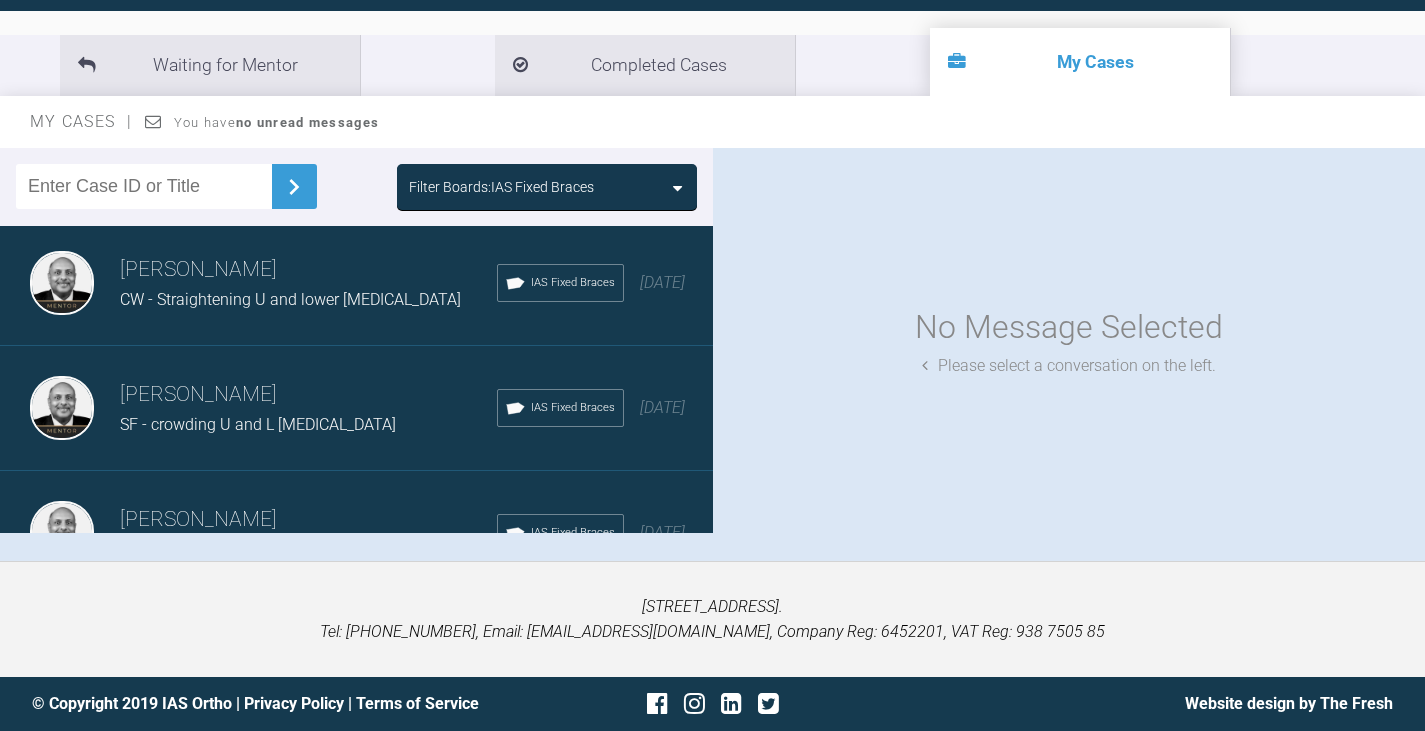 click on "SF - crowding U and L [MEDICAL_DATA]" at bounding box center (258, 424) 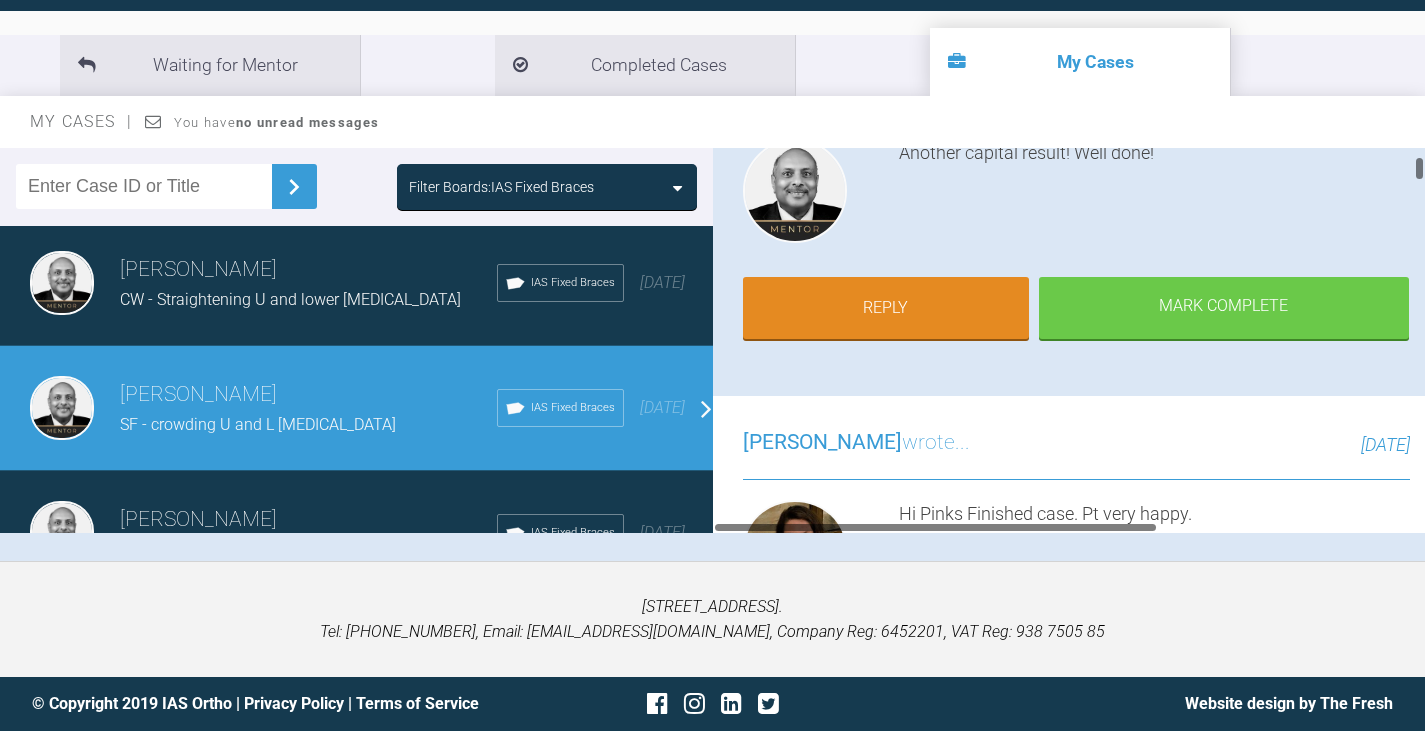 scroll, scrollTop: 300, scrollLeft: 0, axis: vertical 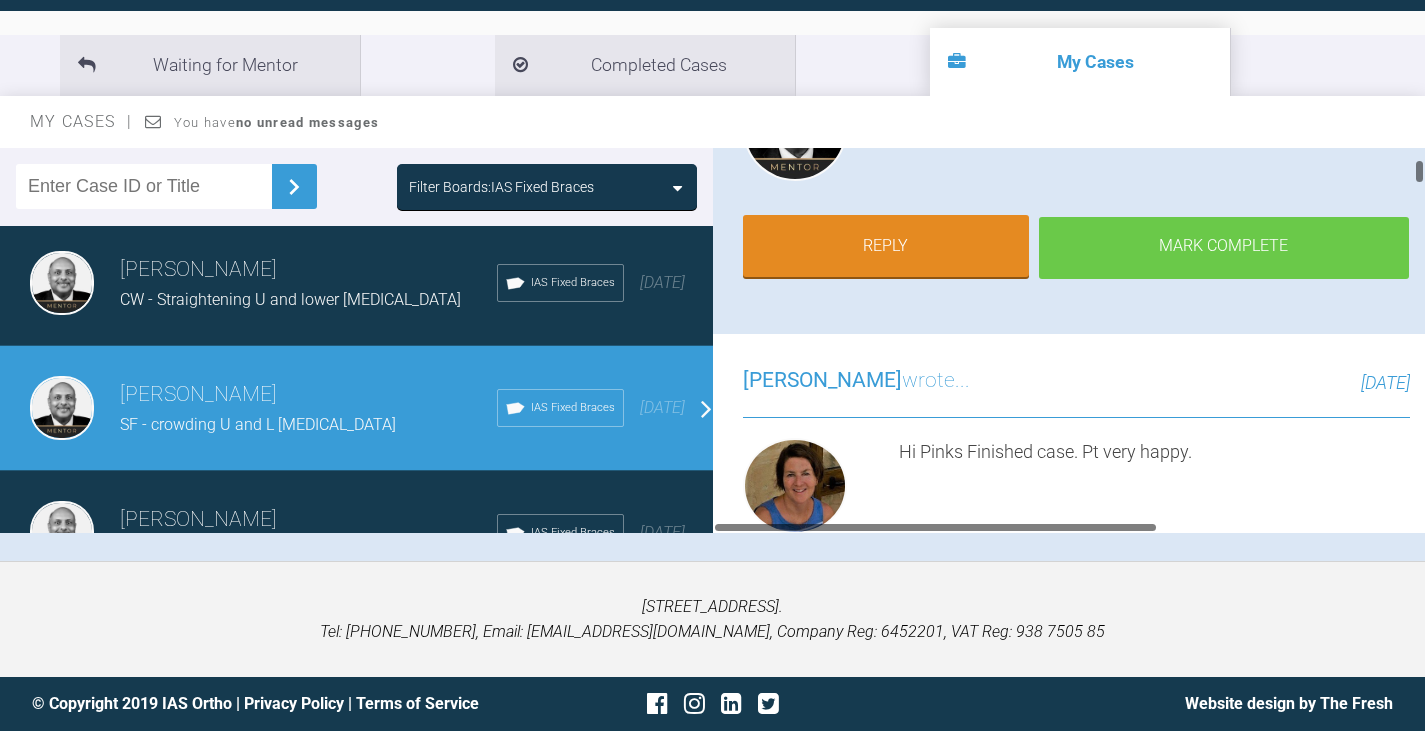 click on "Mark Complete" at bounding box center (1224, 248) 